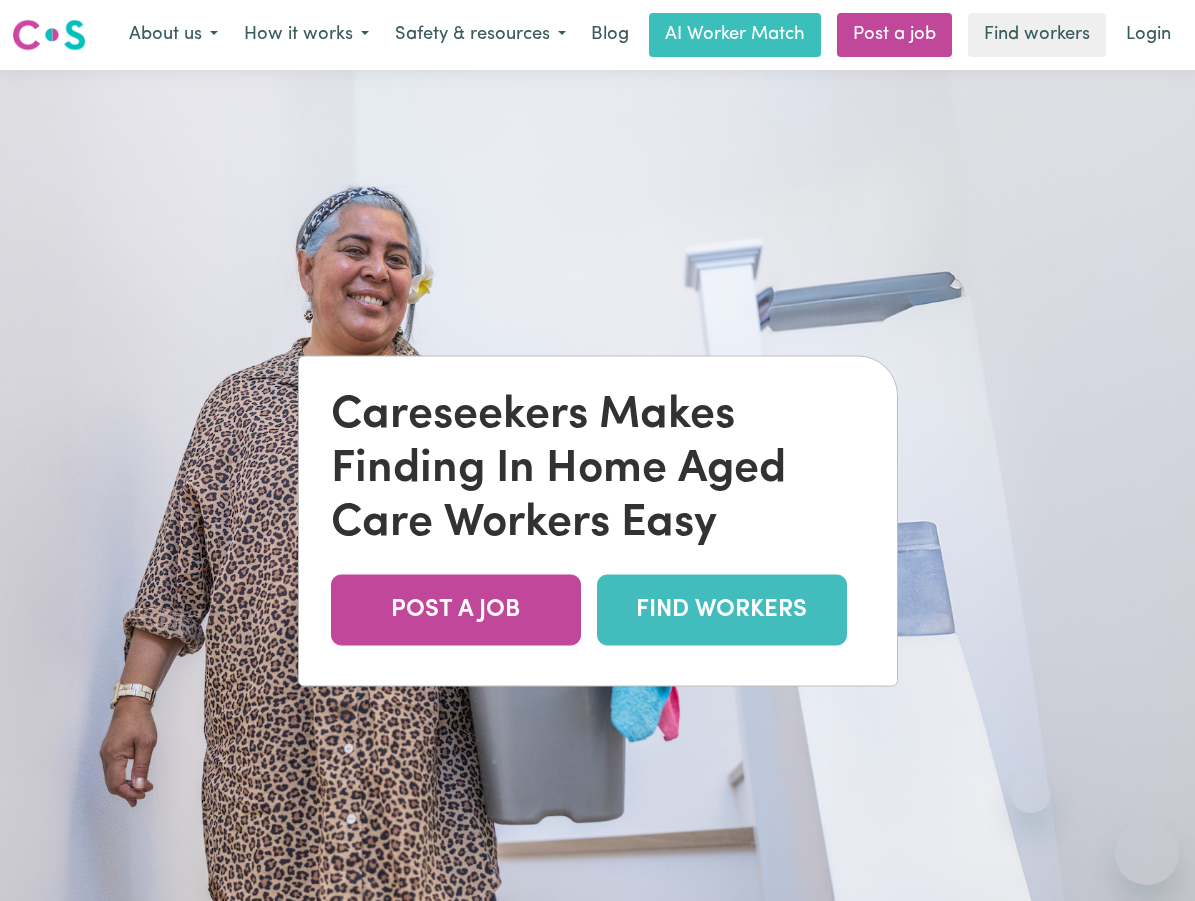 scroll, scrollTop: 0, scrollLeft: 0, axis: both 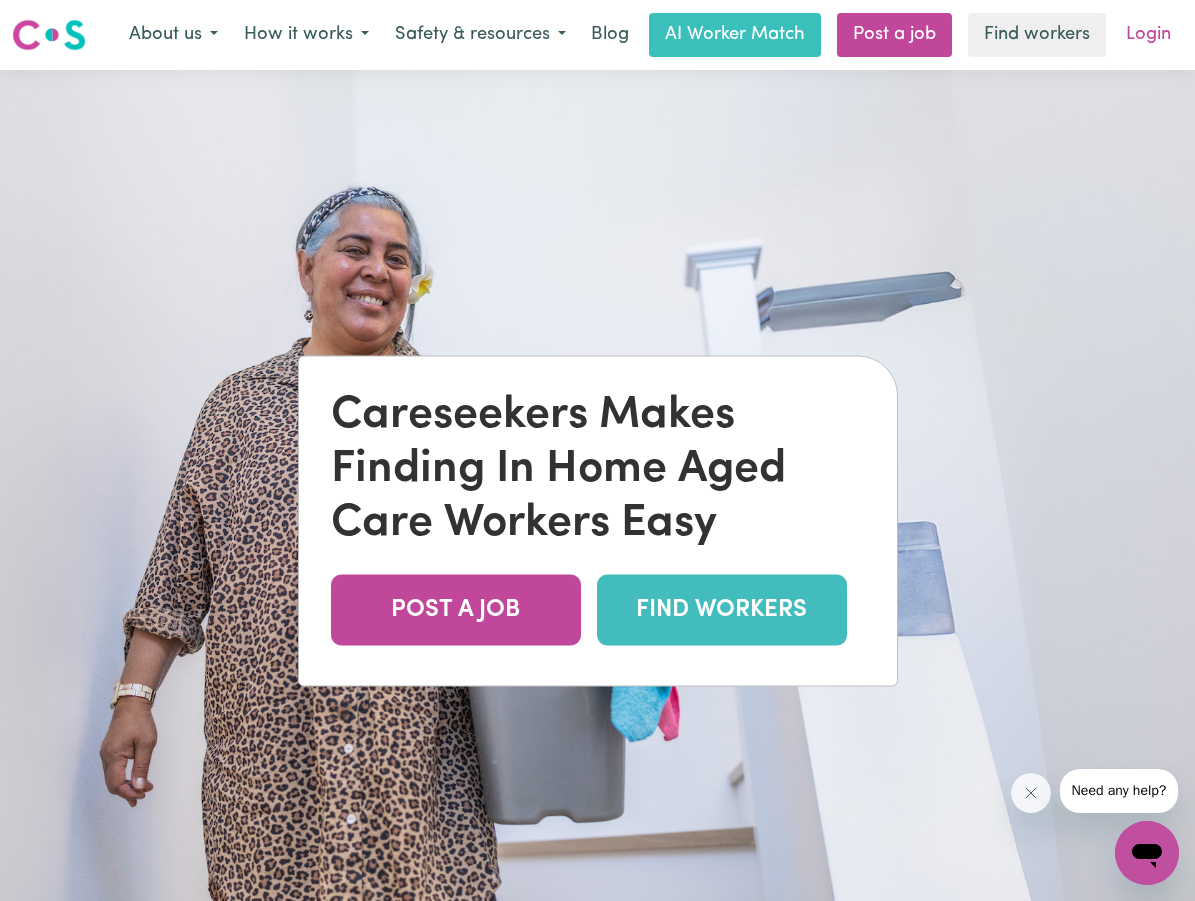 click on "Login" at bounding box center (1148, 35) 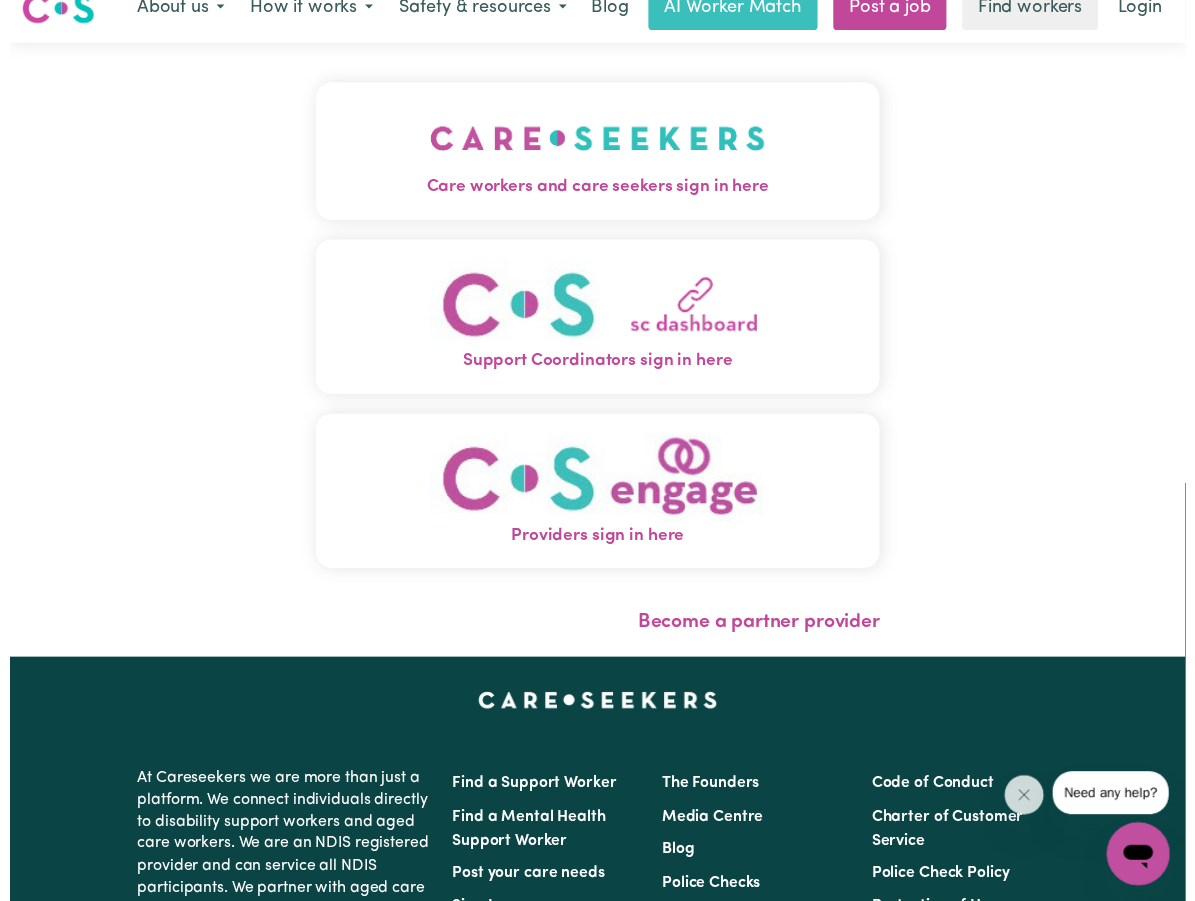 scroll, scrollTop: 0, scrollLeft: 0, axis: both 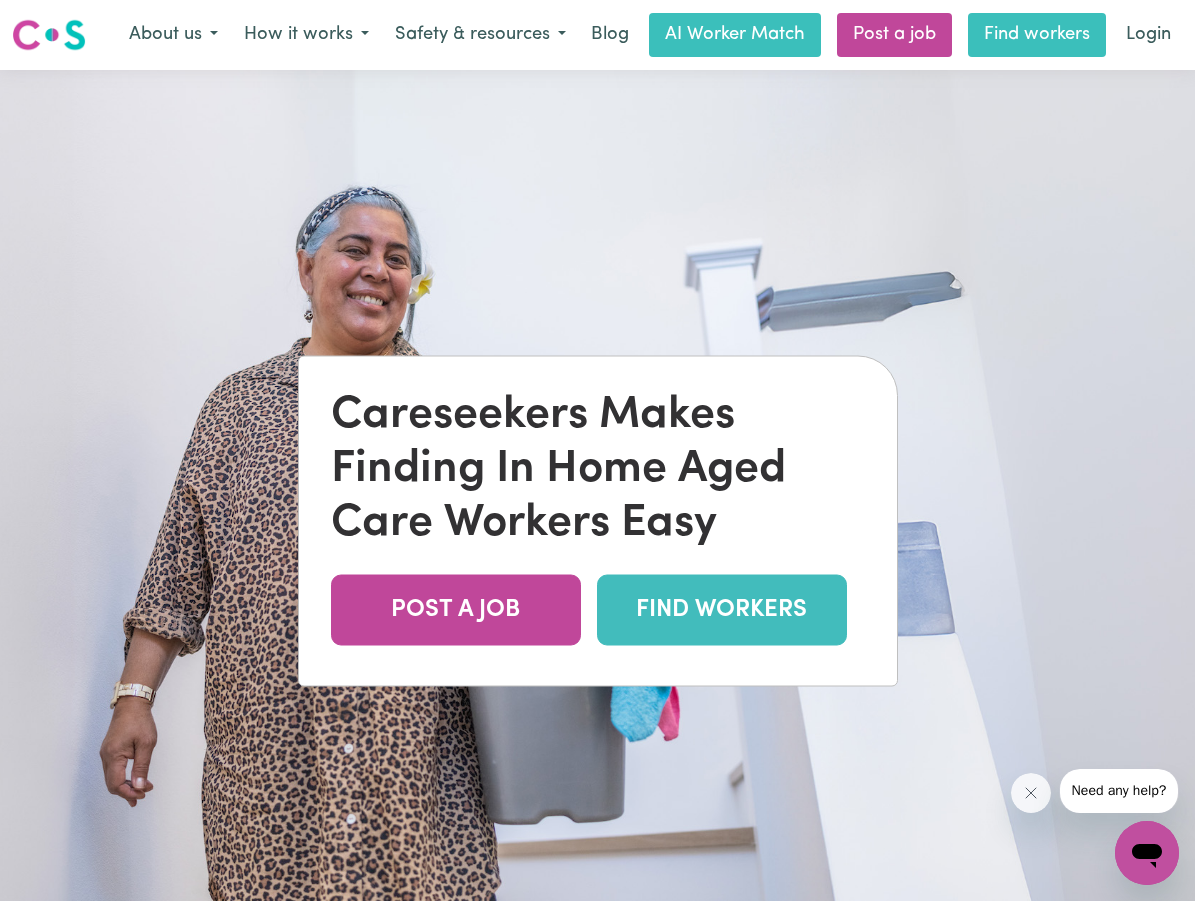 click on "Find workers" at bounding box center (1037, 35) 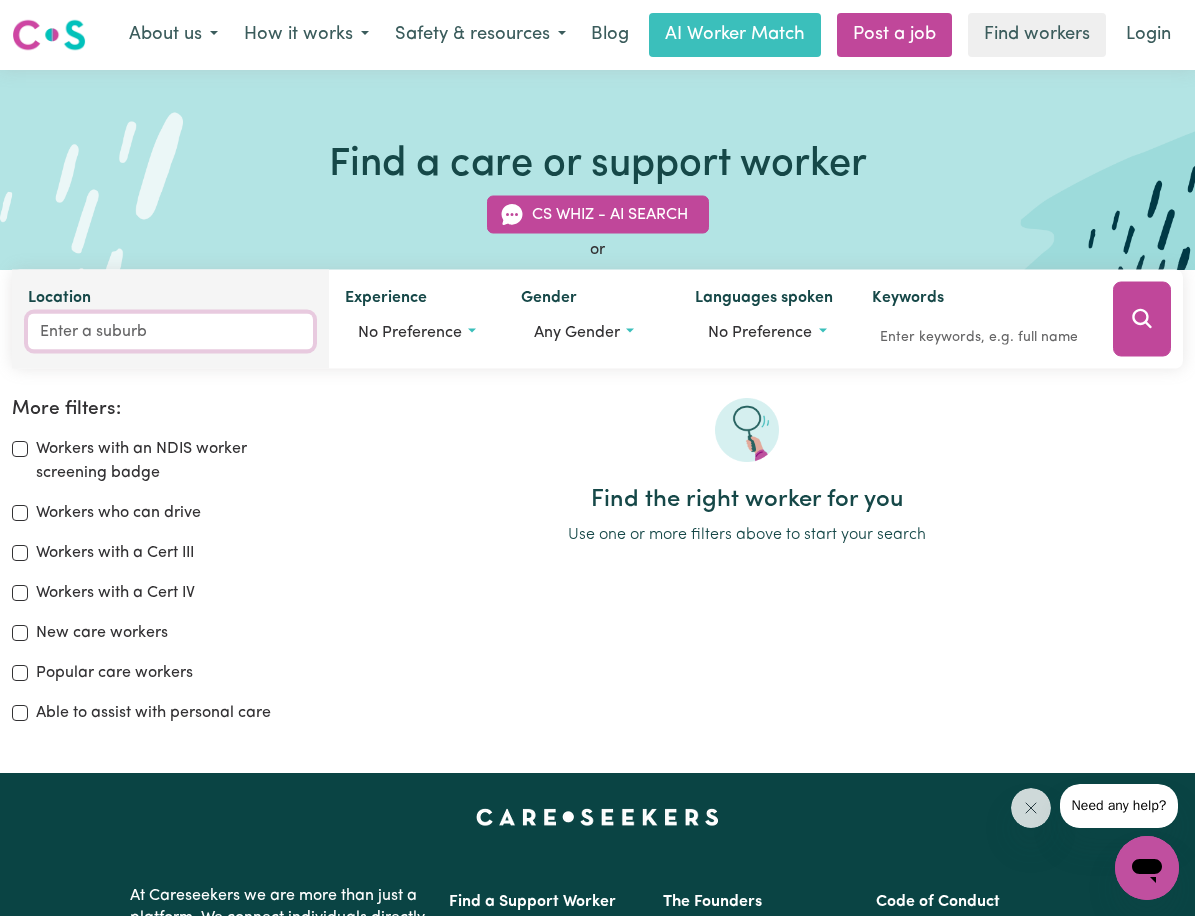 click on "Location" at bounding box center (170, 331) 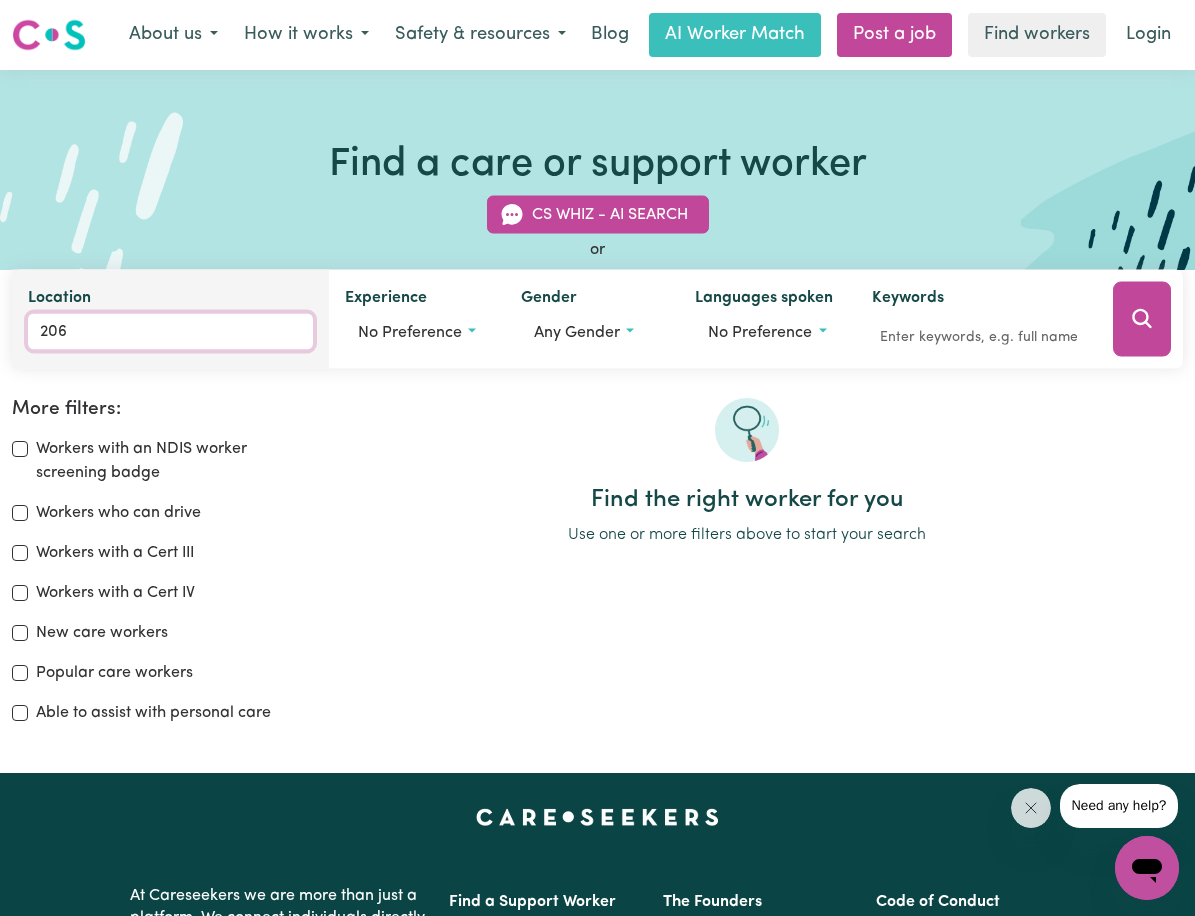 type on "2066" 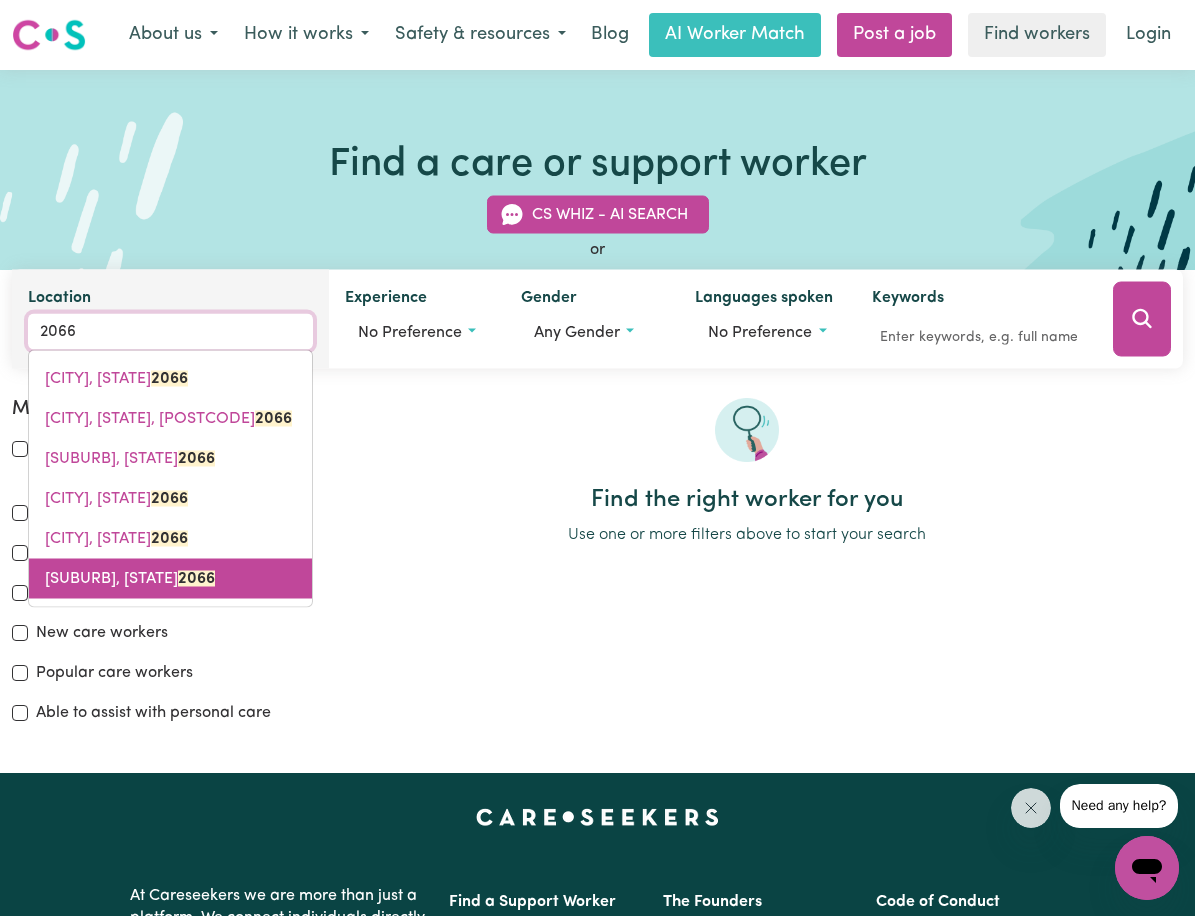 click on "[CITY], [STATE],  [POSTCODE]" at bounding box center [170, 578] 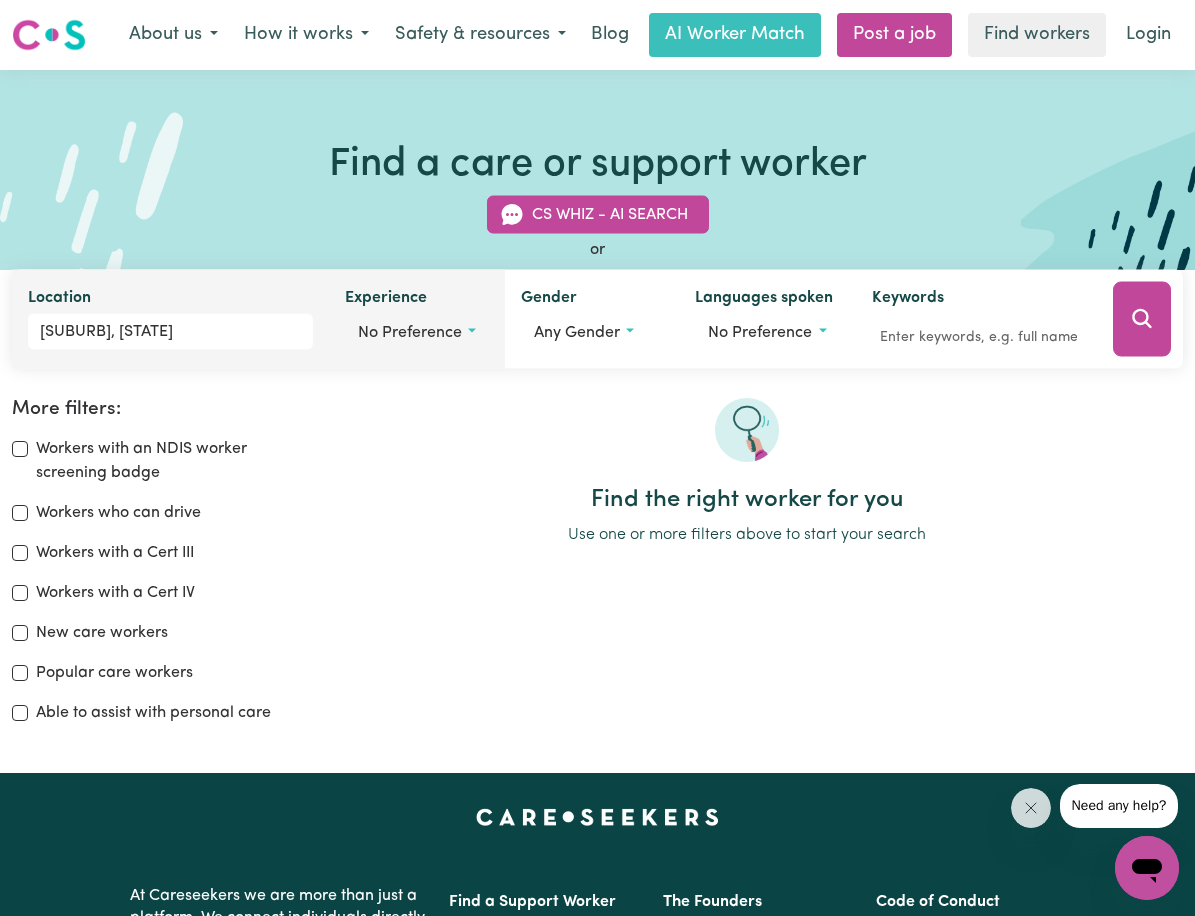 click on "No preference" at bounding box center (417, 332) 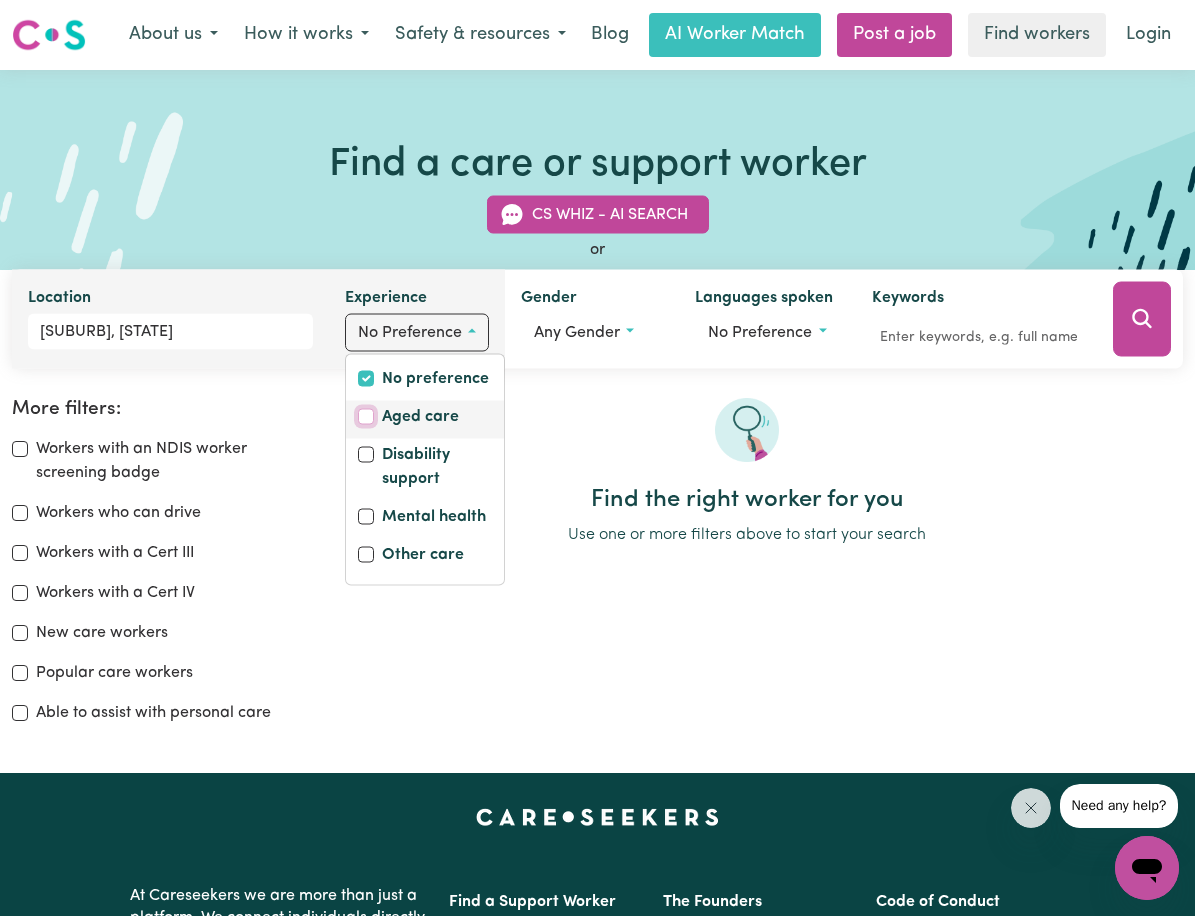 click on "Aged care" at bounding box center (366, 416) 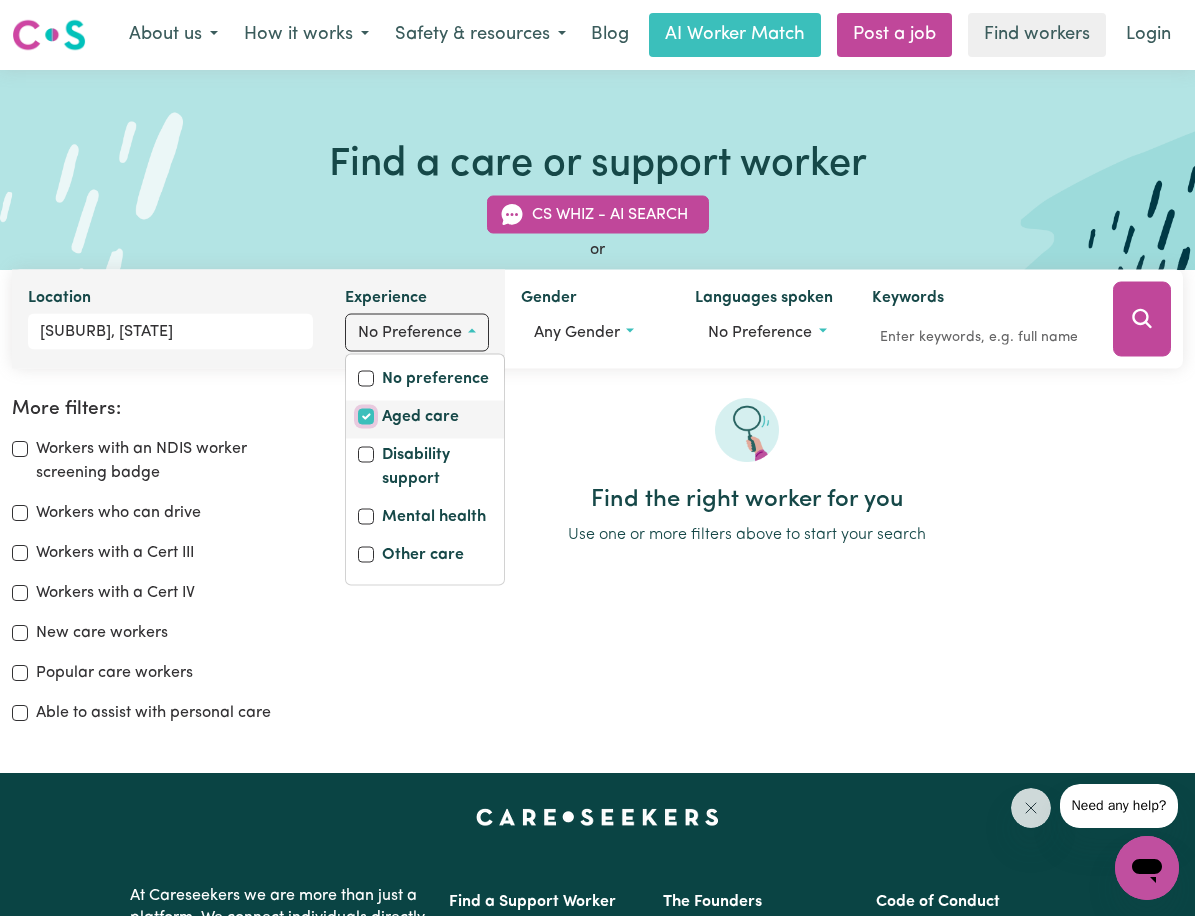 checkbox on "true" 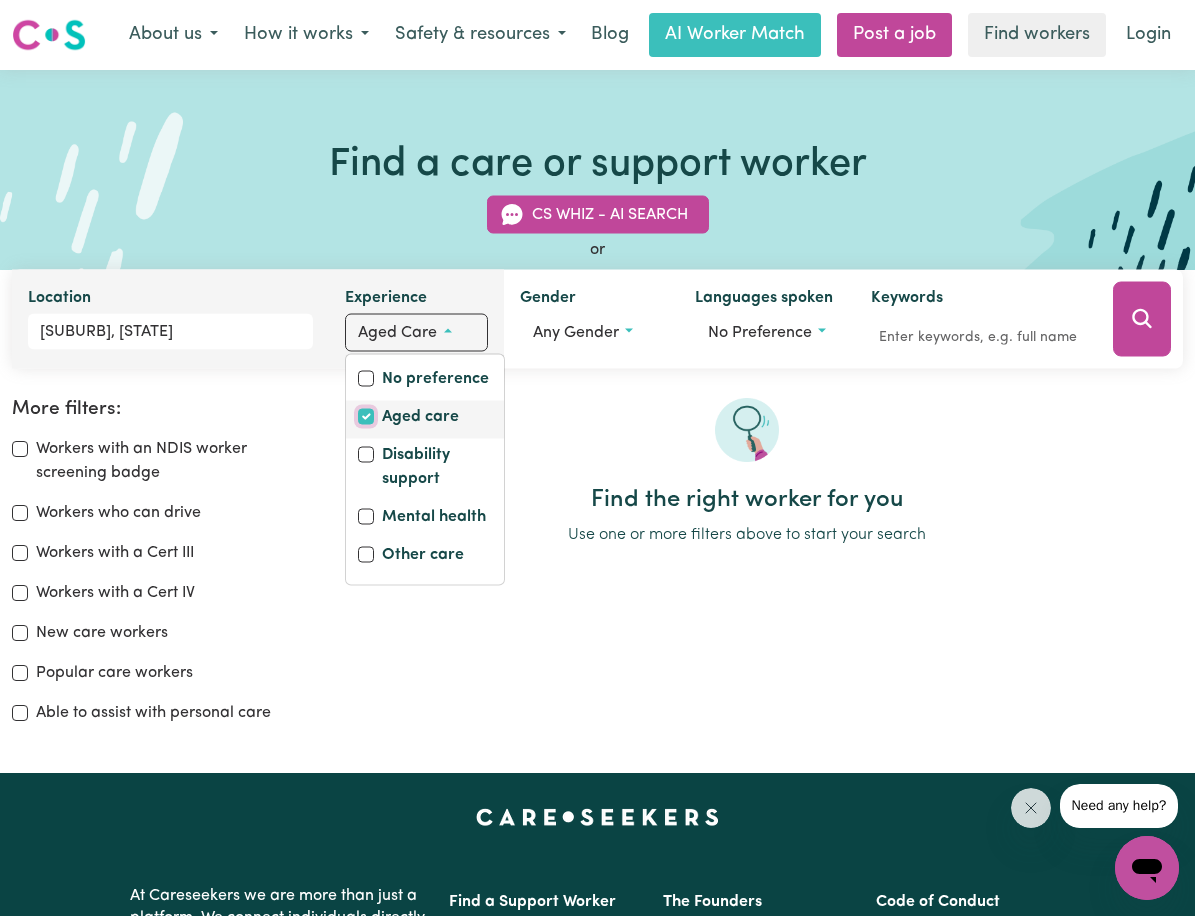 checkbox on "false" 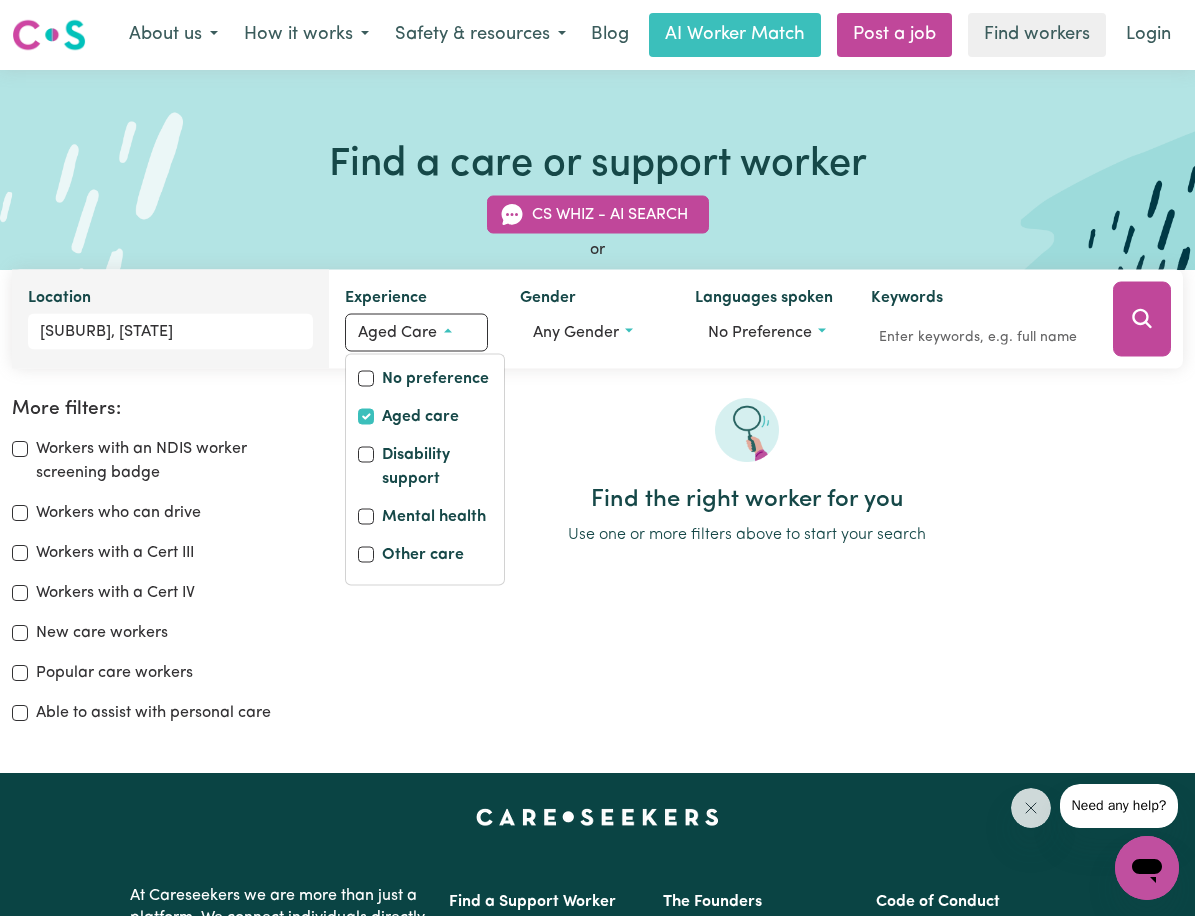 click at bounding box center (747, 442) 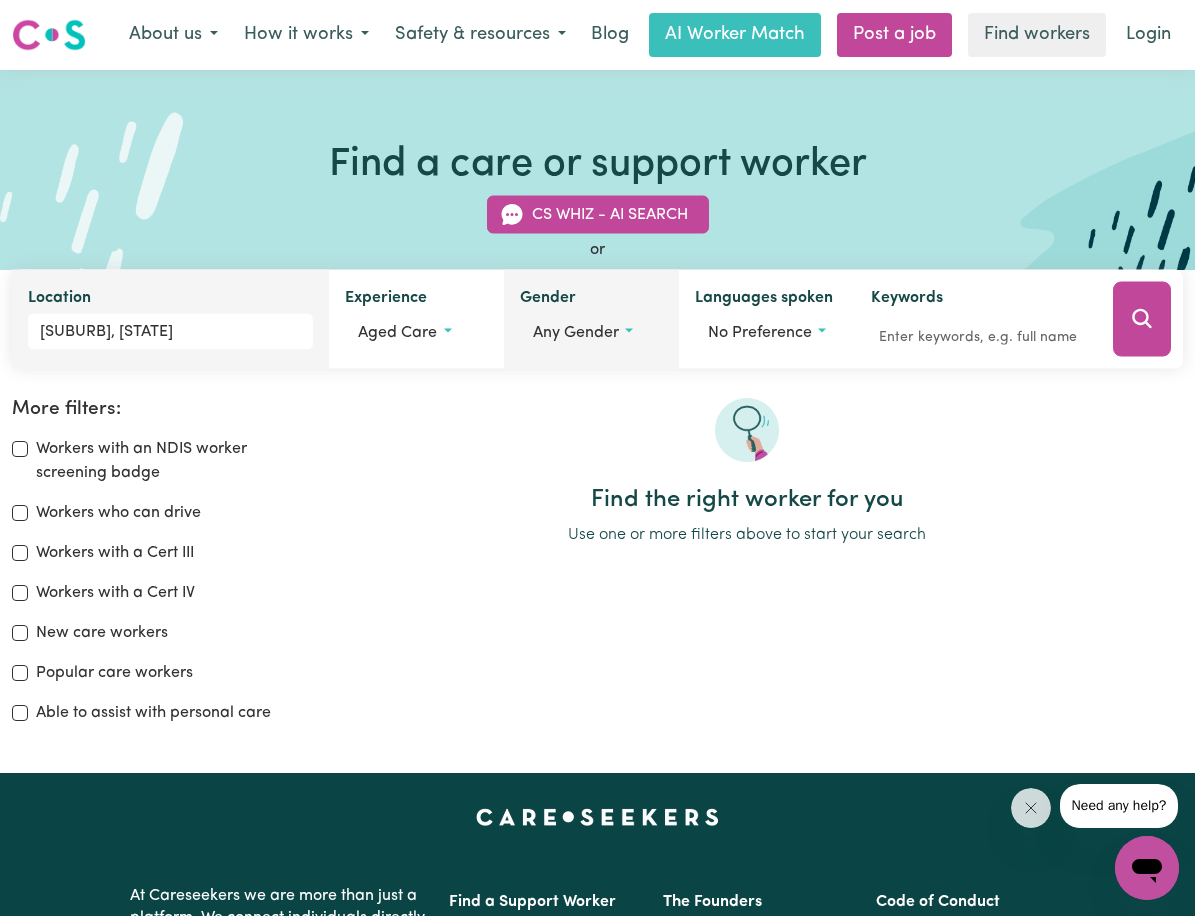 click on "Any gender" at bounding box center (591, 332) 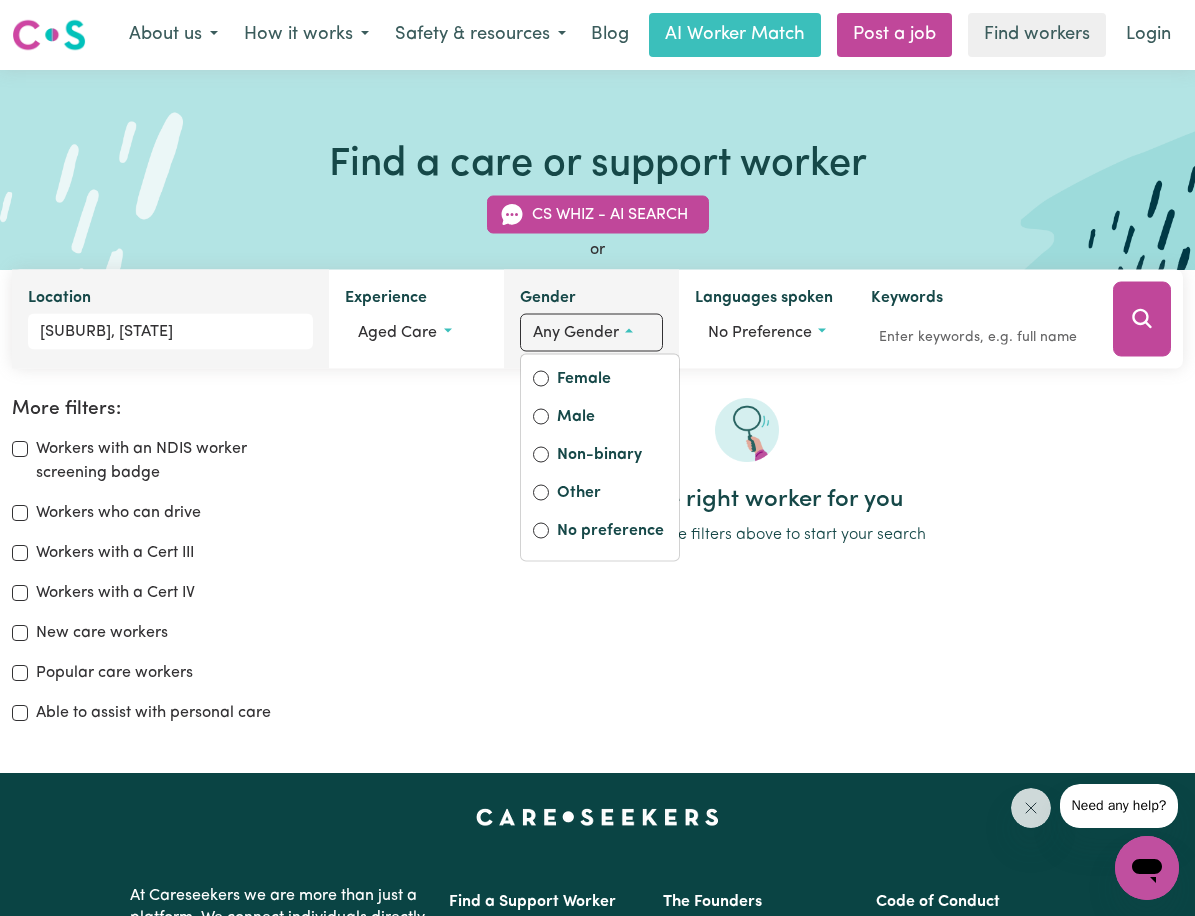 click on "Any gender" at bounding box center (591, 332) 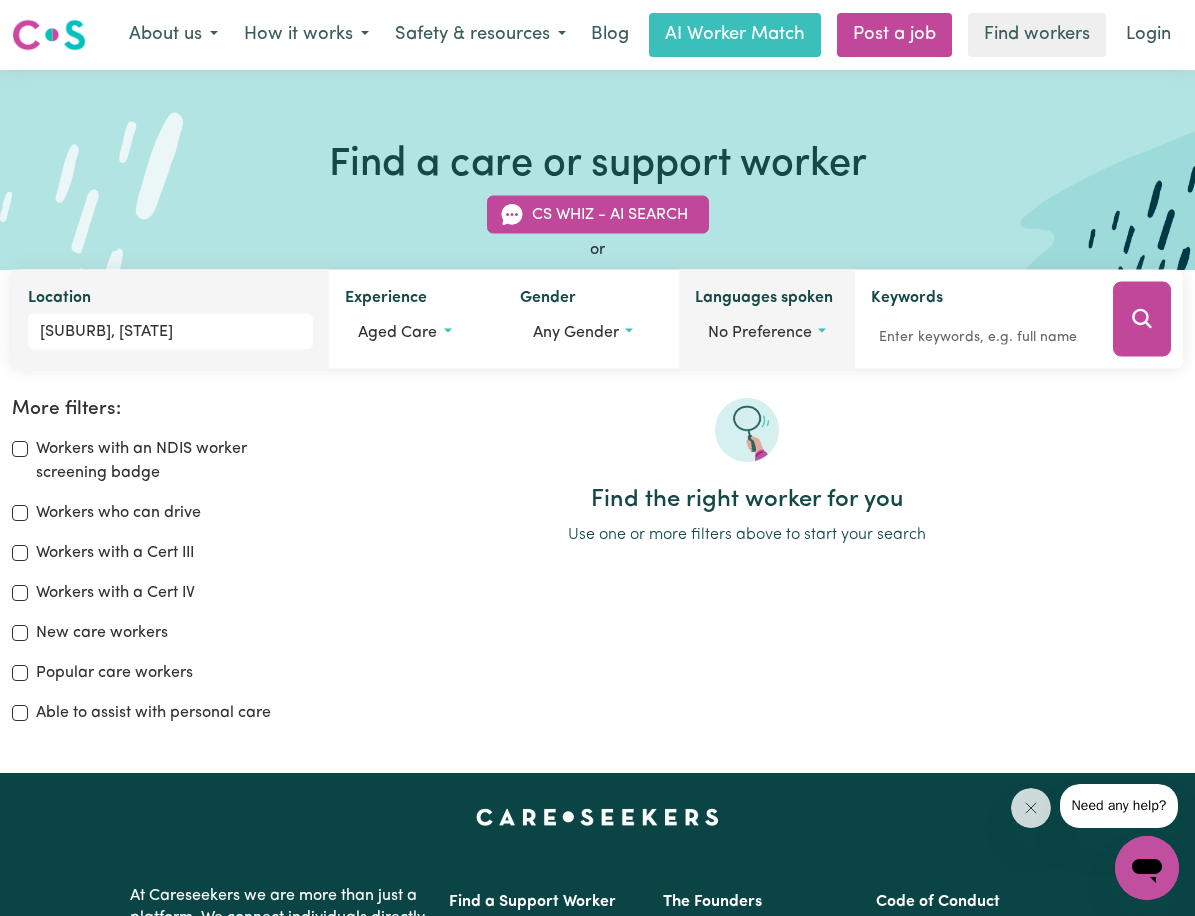 click on "No preference" at bounding box center (767, 332) 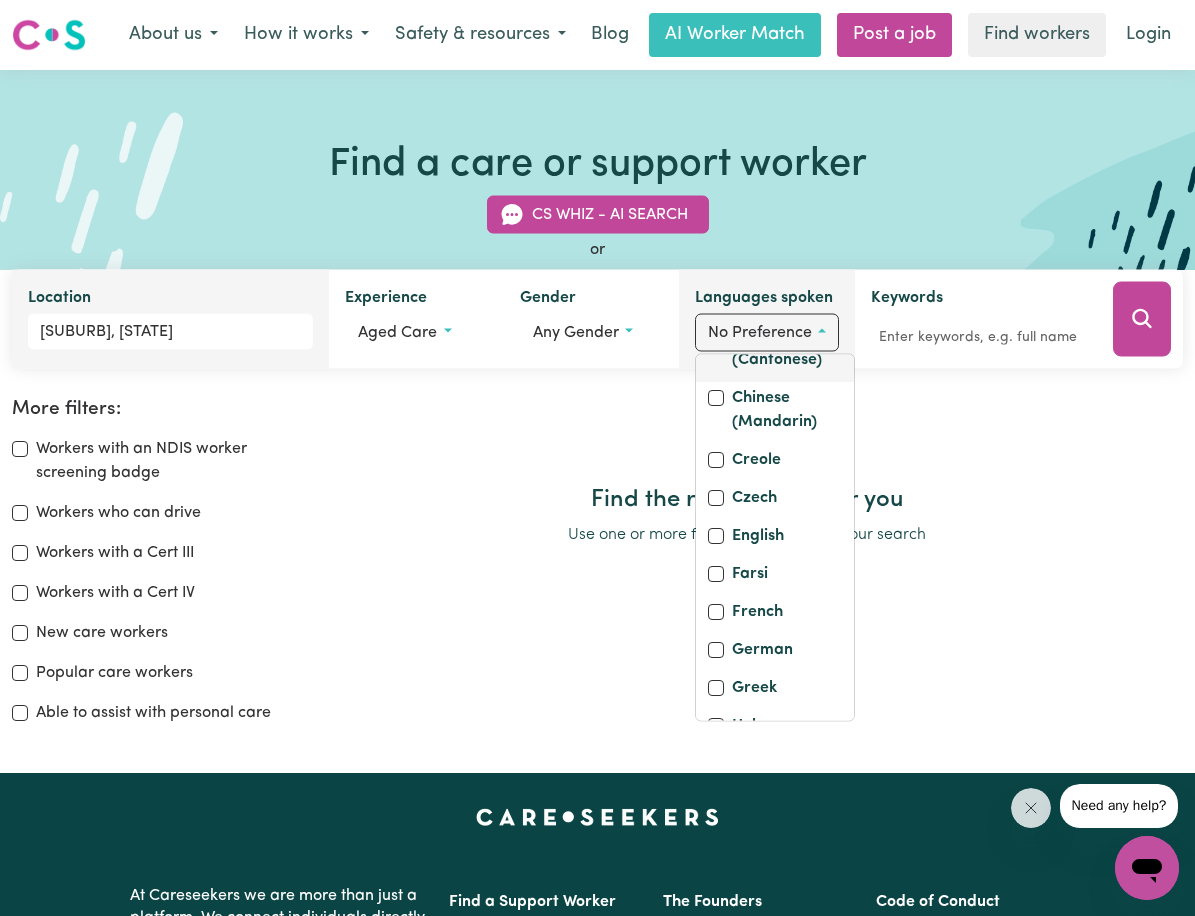 scroll, scrollTop: 300, scrollLeft: 0, axis: vertical 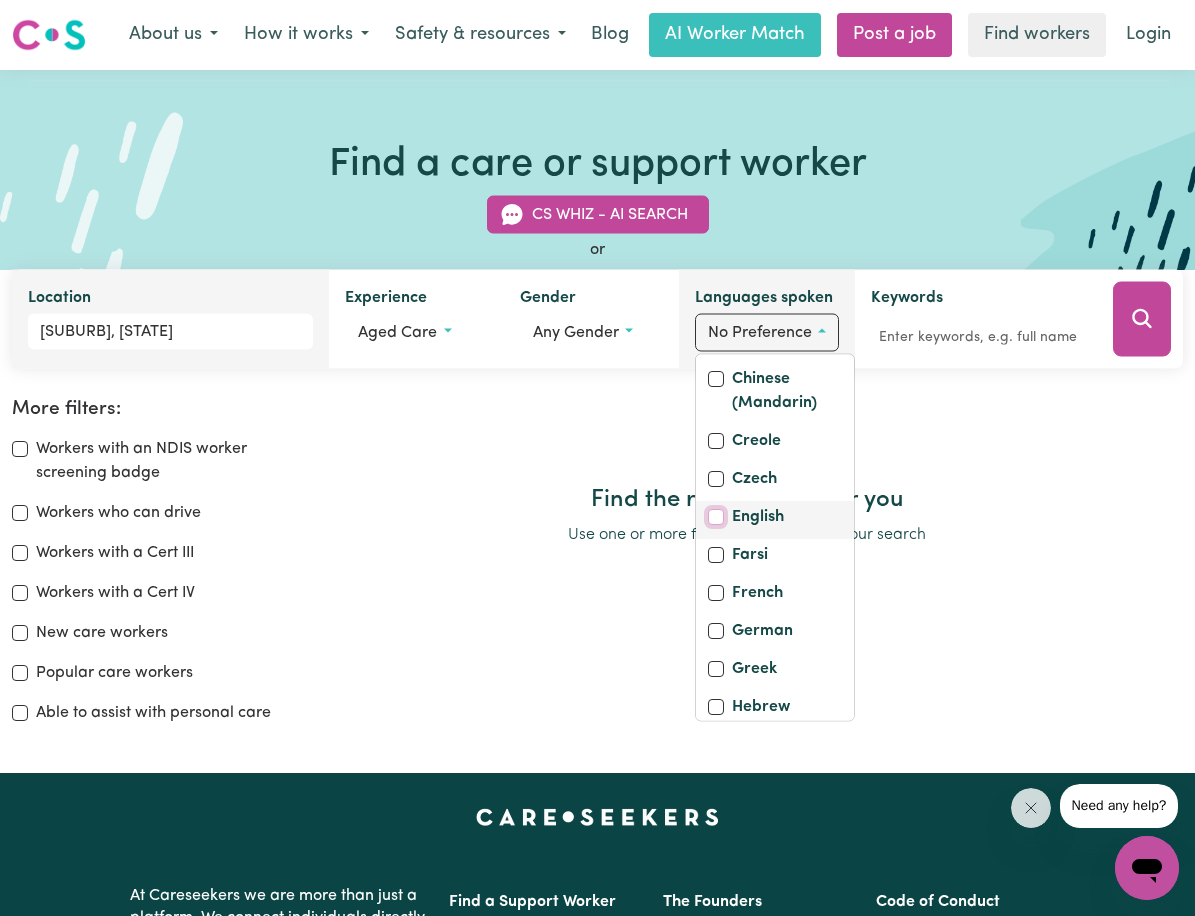 click on "English" at bounding box center [716, 516] 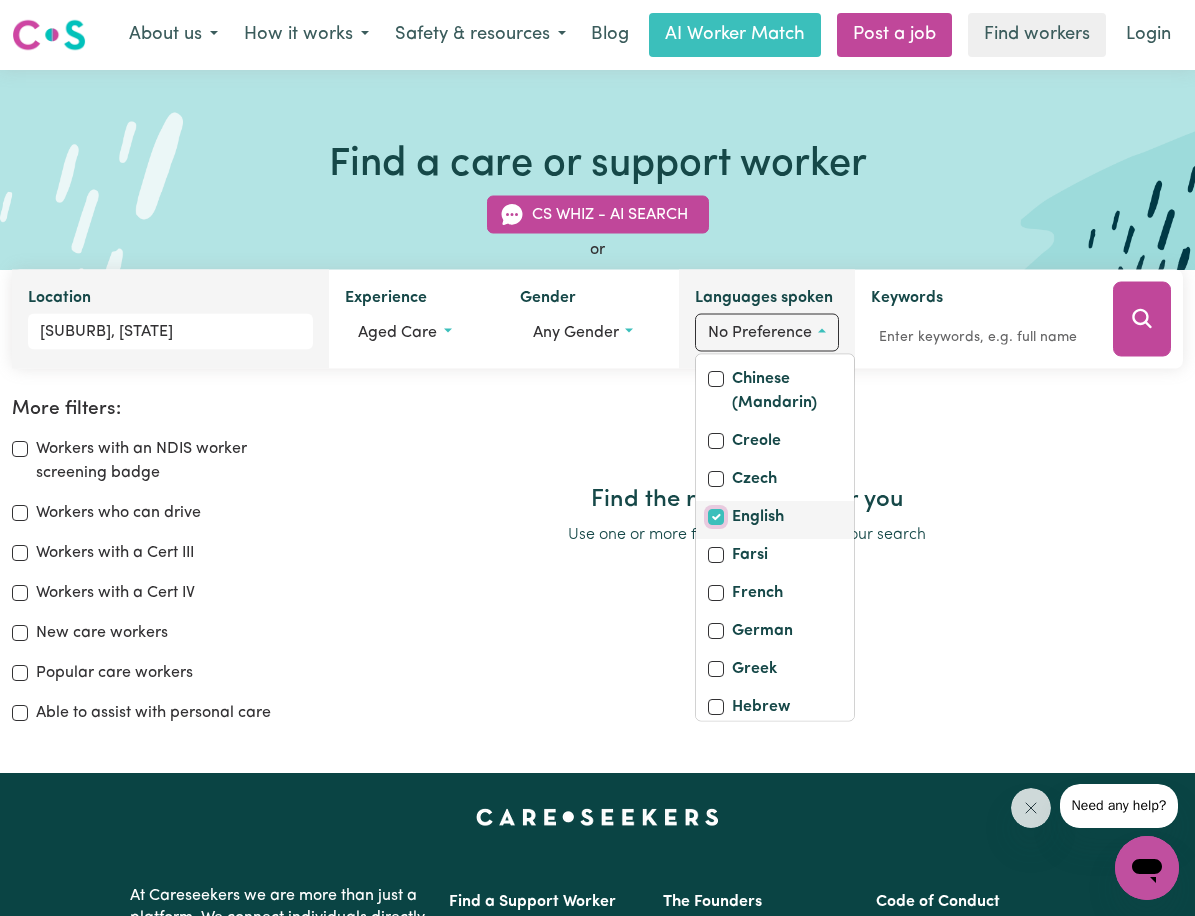 checkbox on "true" 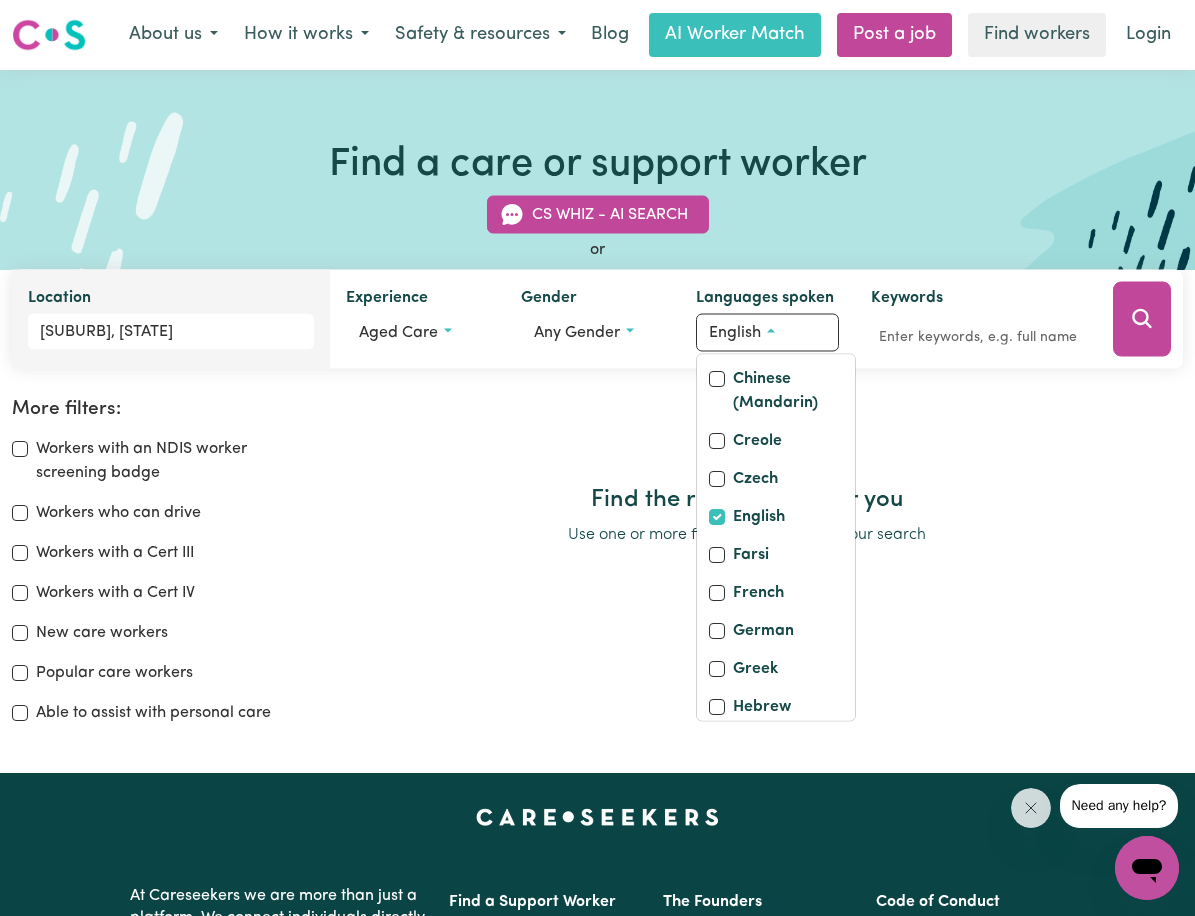 click at bounding box center [747, 442] 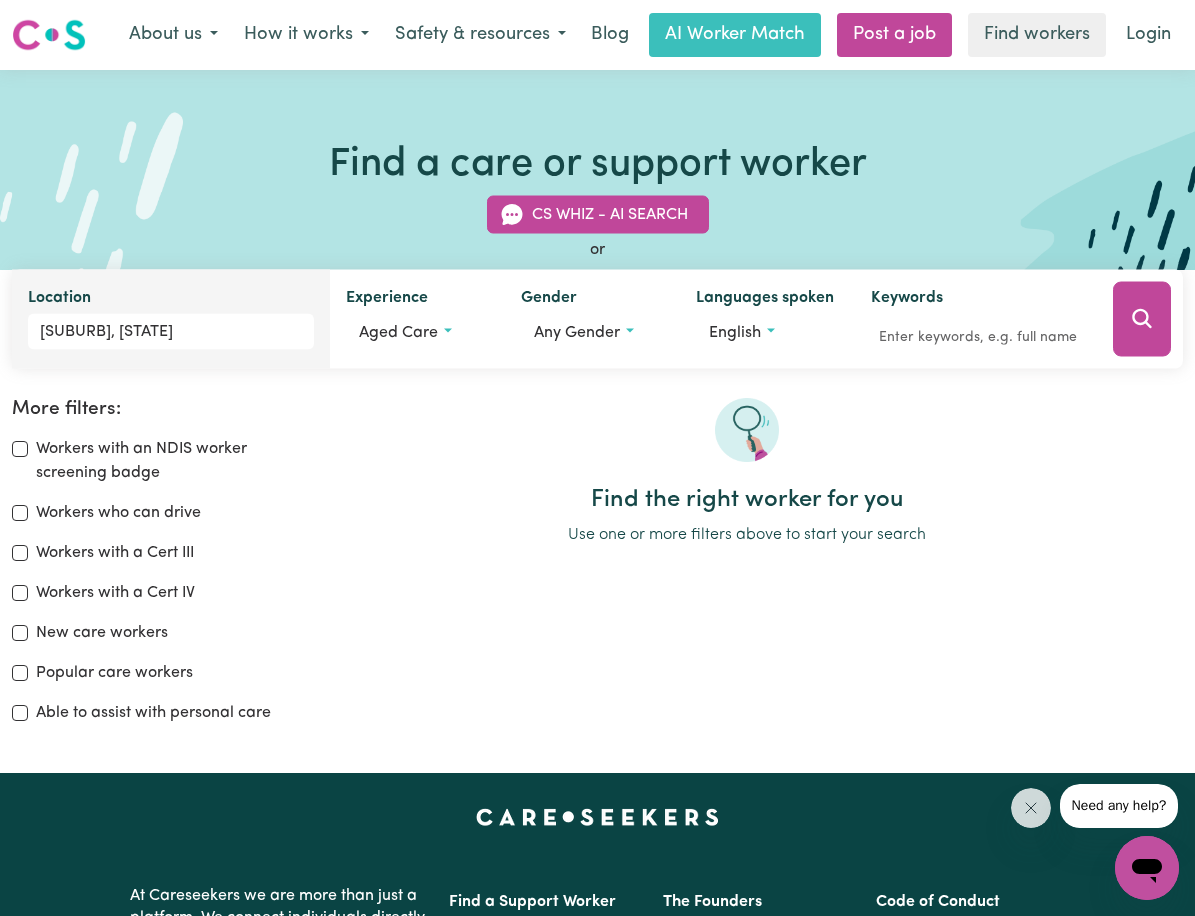 click 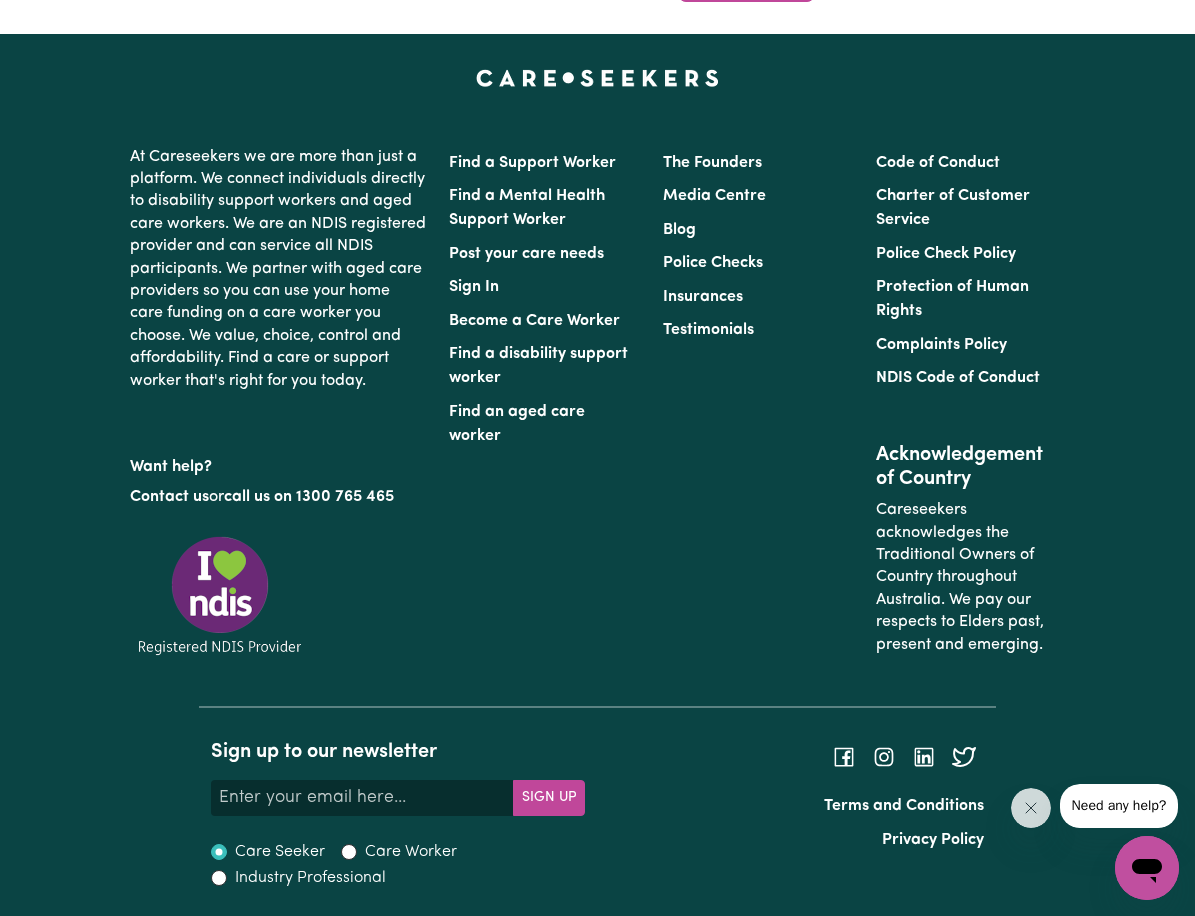 scroll, scrollTop: 17434, scrollLeft: 0, axis: vertical 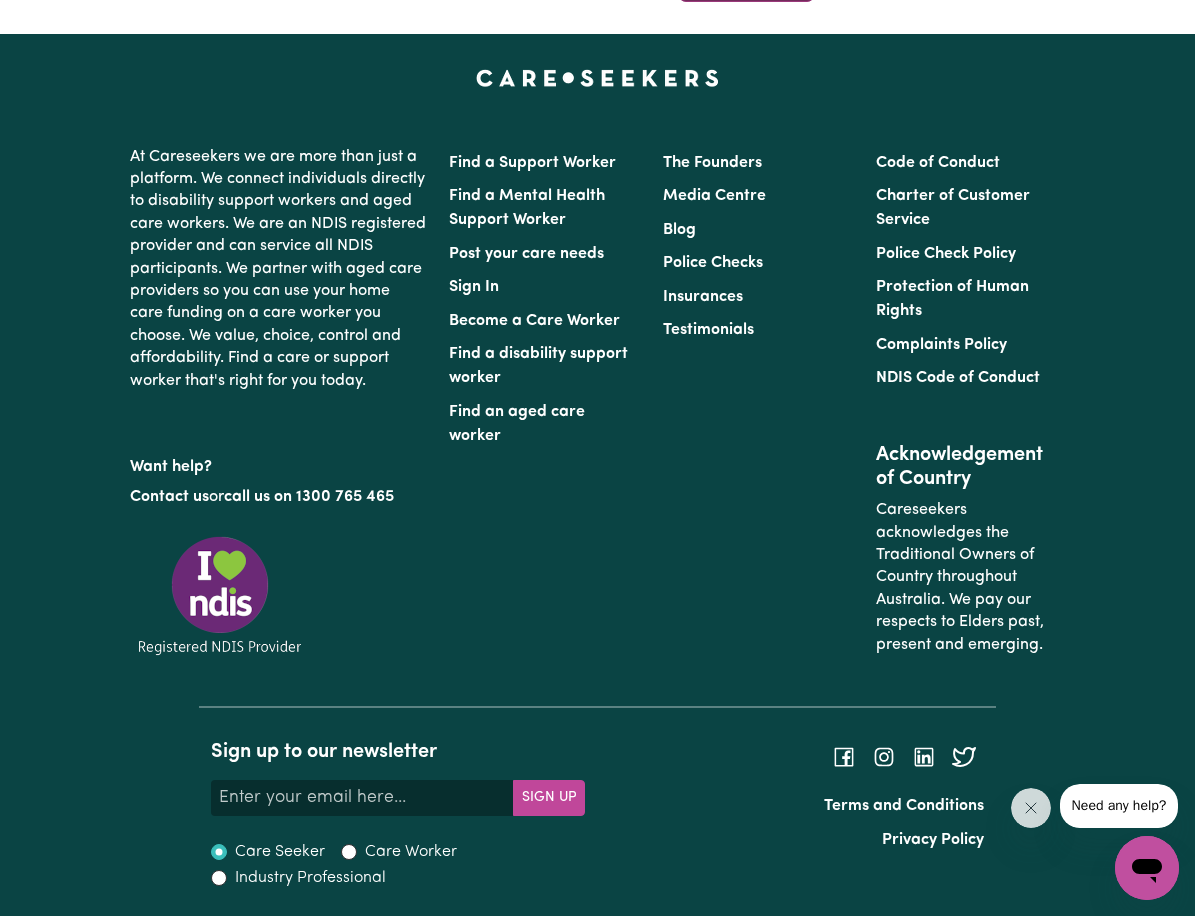 click on "Load more" at bounding box center (746, -22) 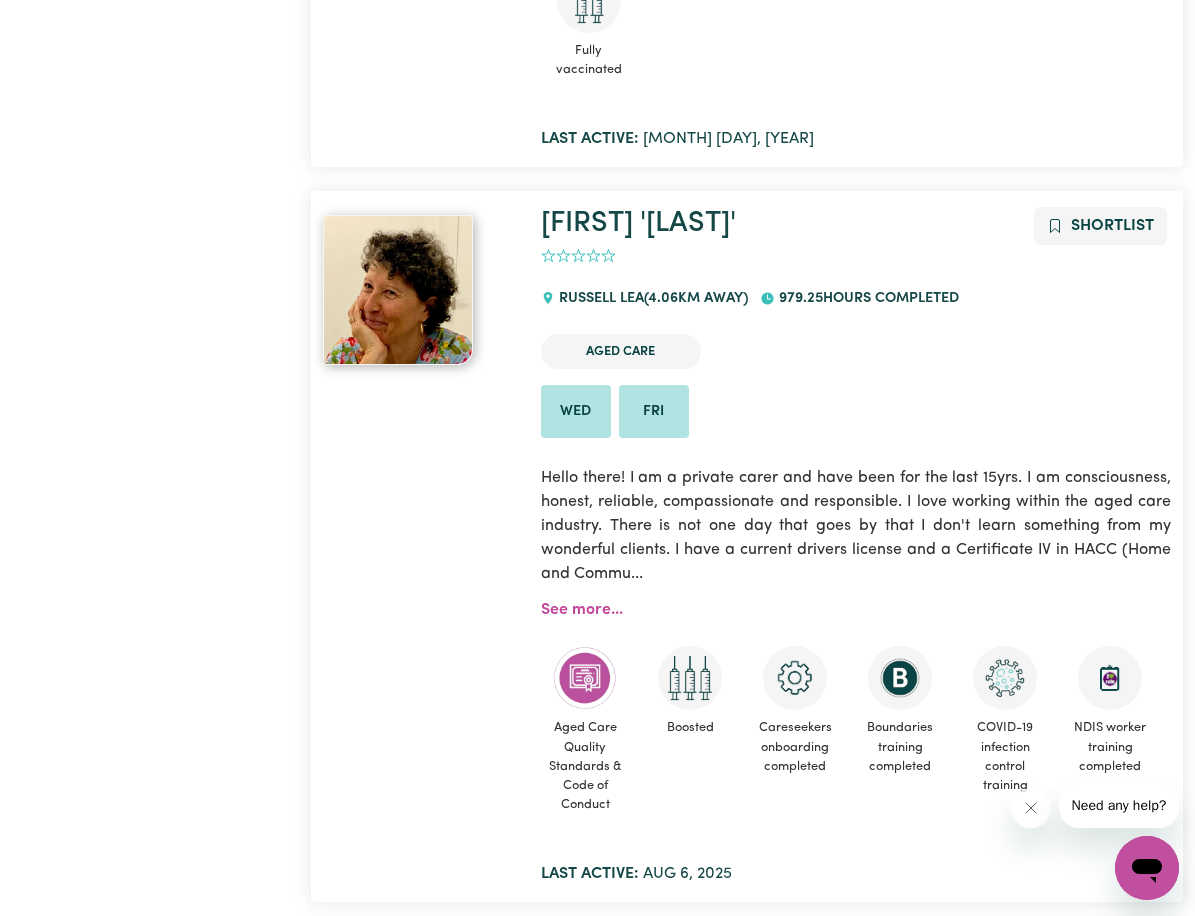 scroll, scrollTop: 15634, scrollLeft: 0, axis: vertical 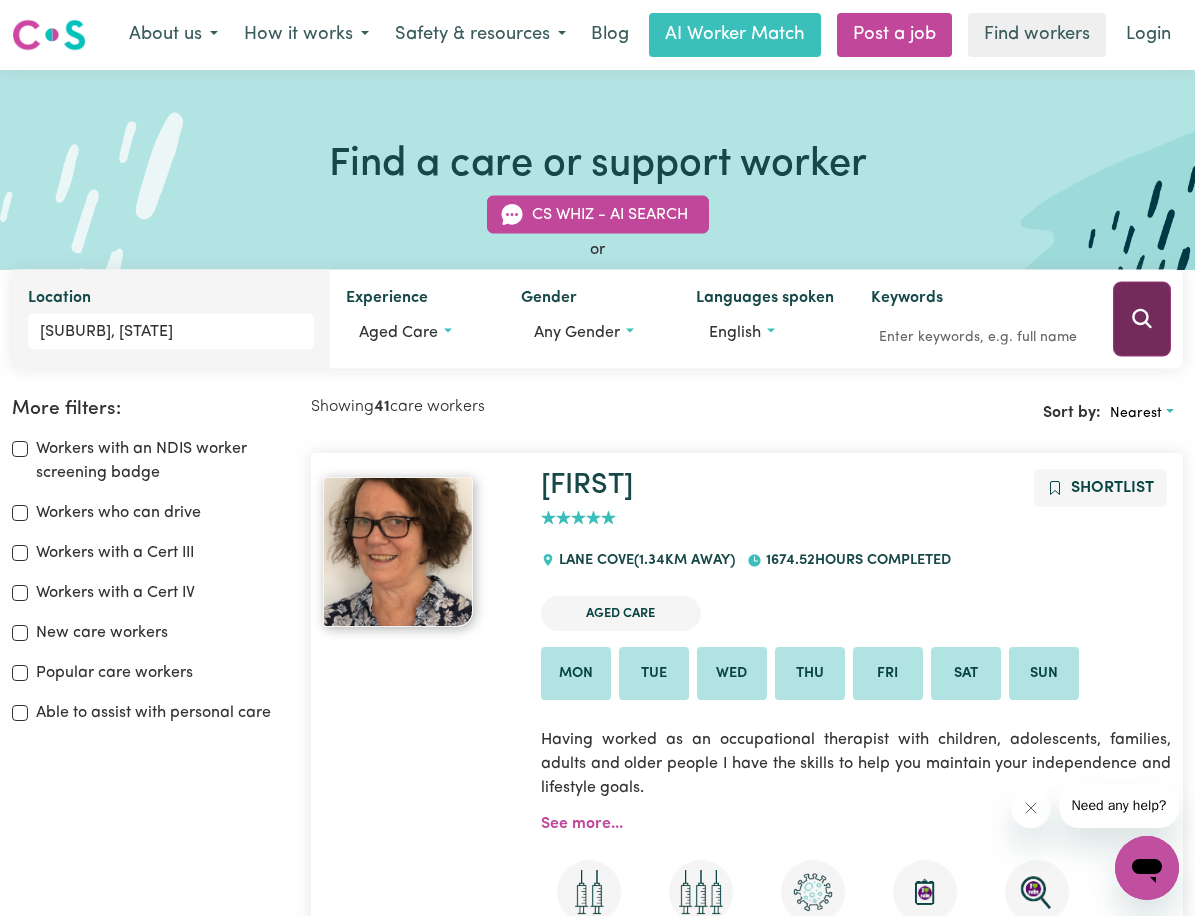 click 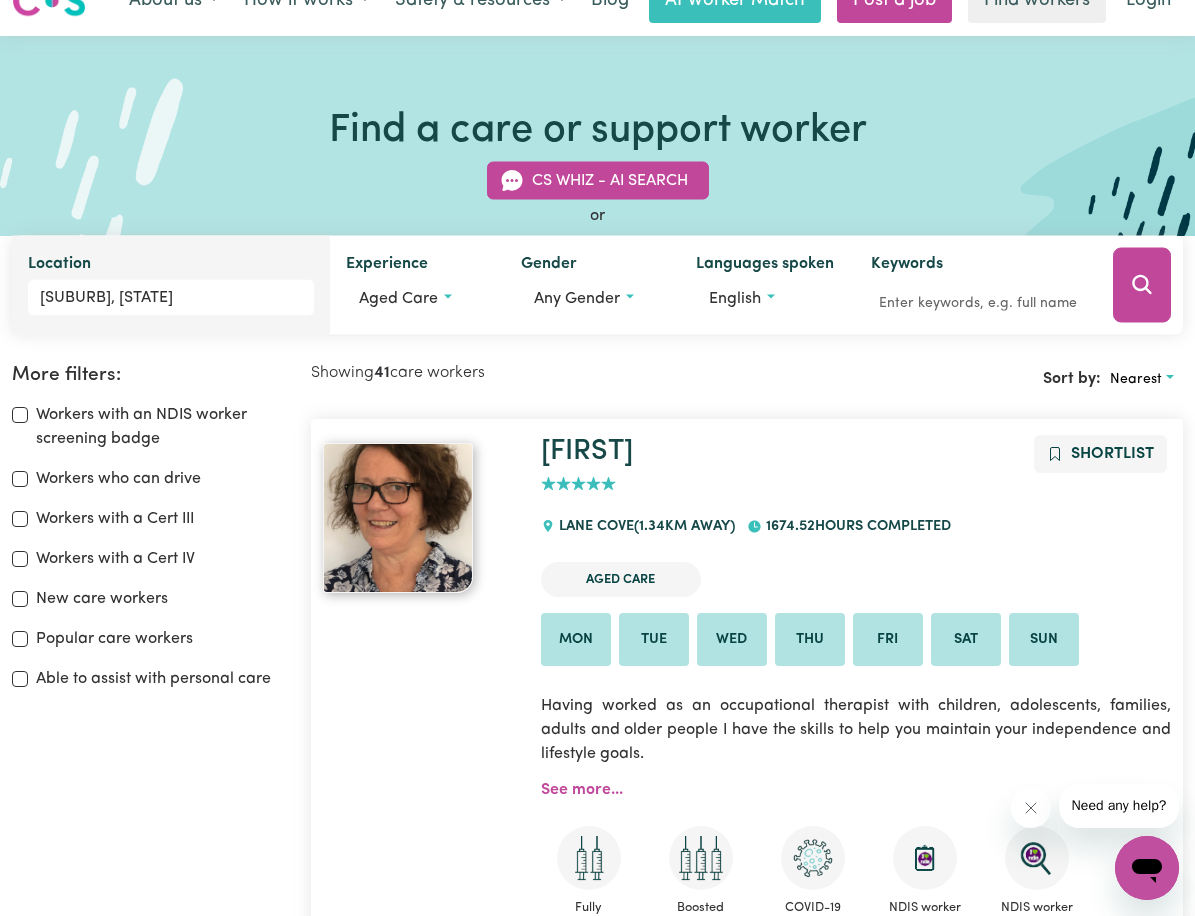scroll, scrollTop: 334, scrollLeft: 0, axis: vertical 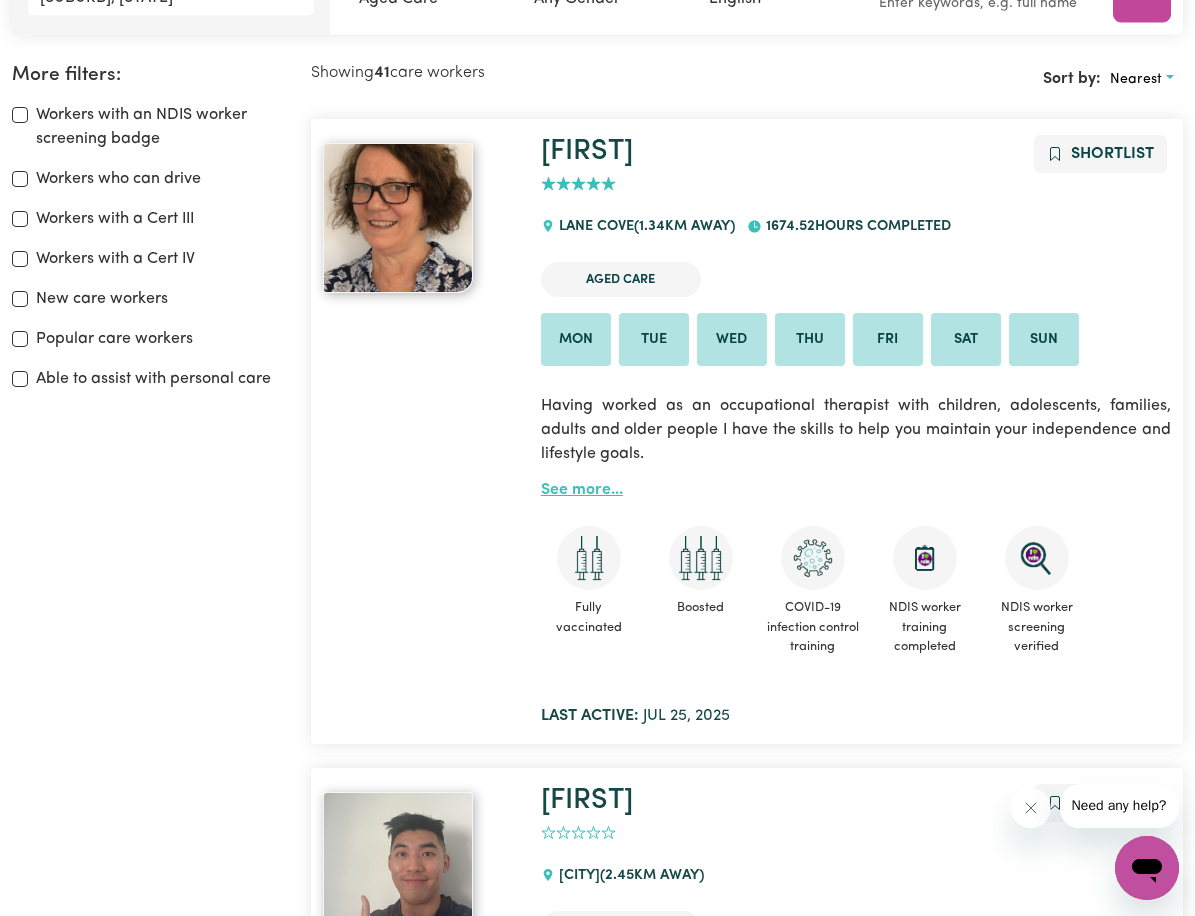 click on "See more..." at bounding box center (582, 490) 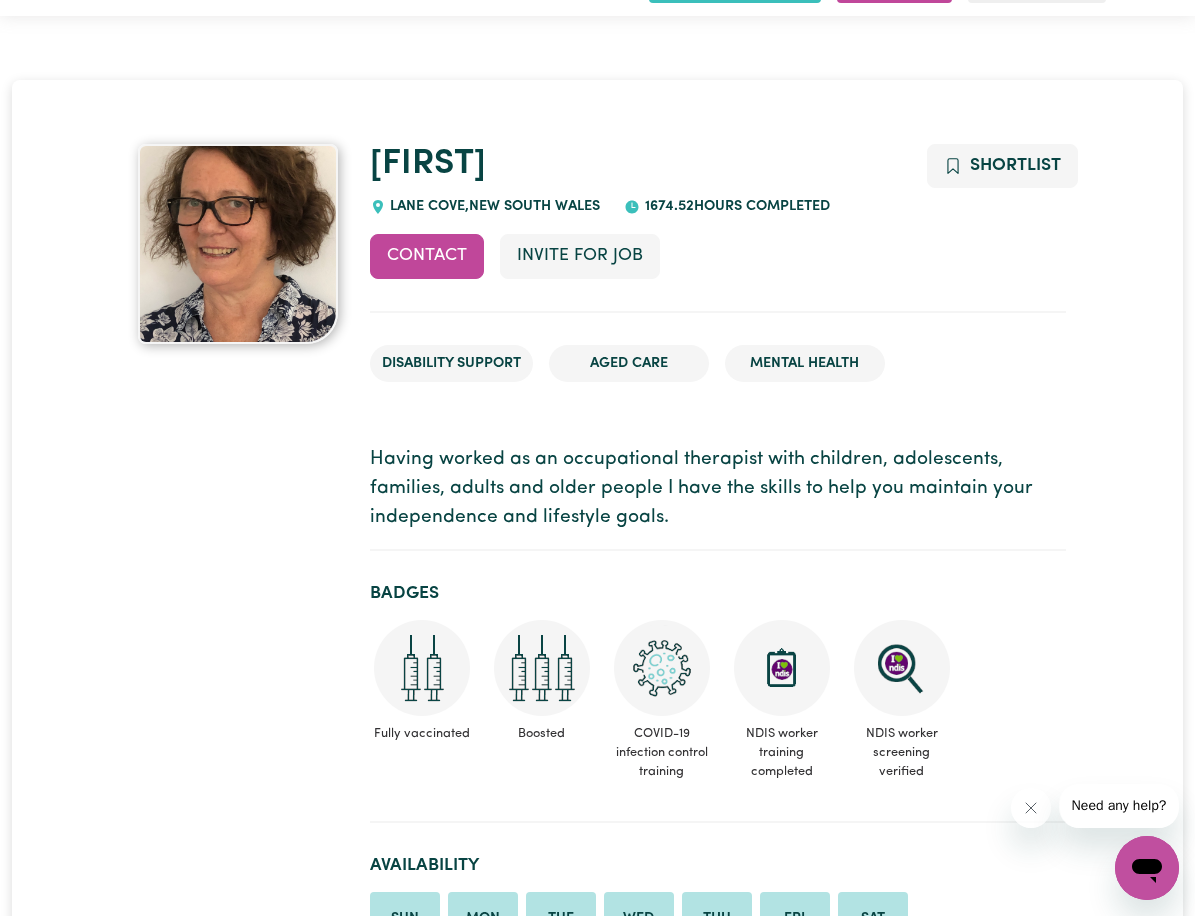 scroll, scrollTop: 0, scrollLeft: 0, axis: both 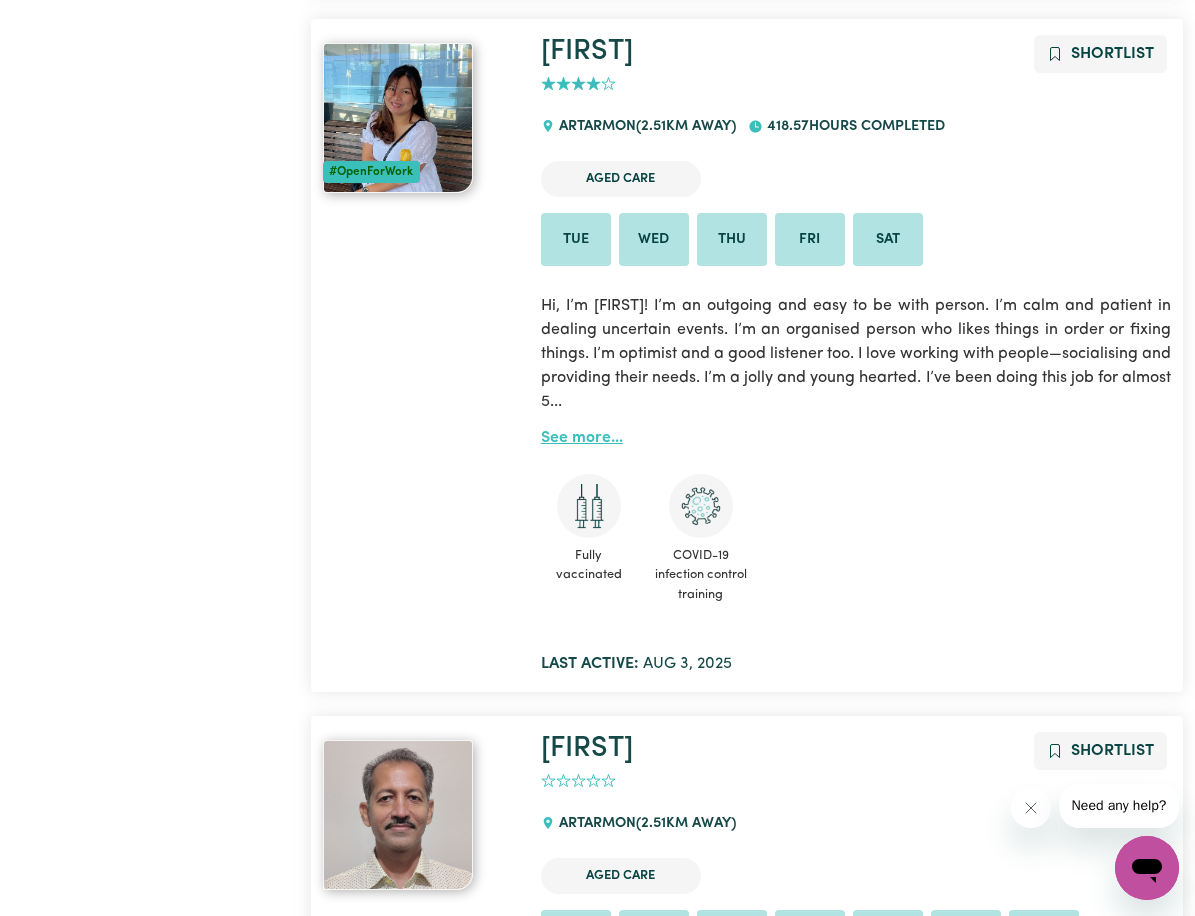 click on "See more..." at bounding box center [582, 438] 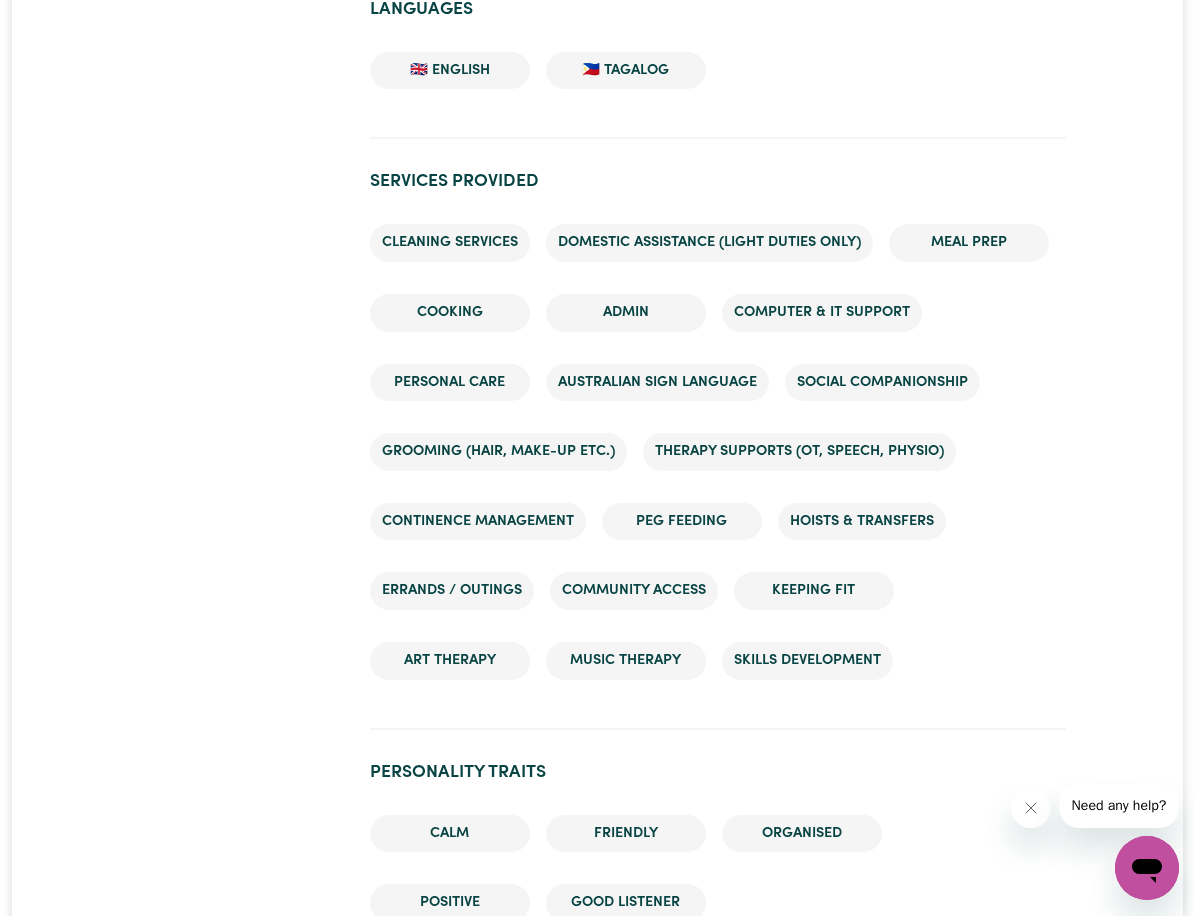 scroll, scrollTop: 1500, scrollLeft: 0, axis: vertical 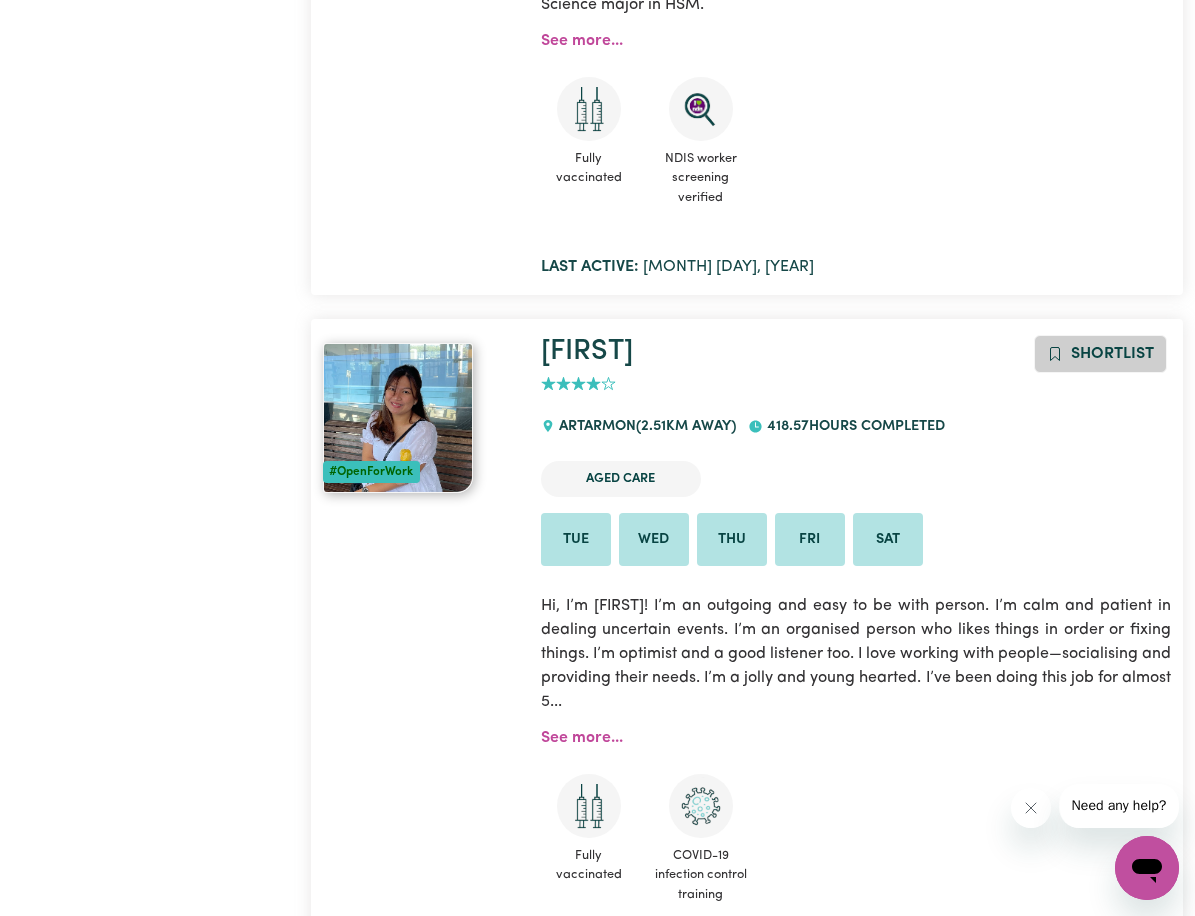 click on "Shortlist" at bounding box center [1112, 354] 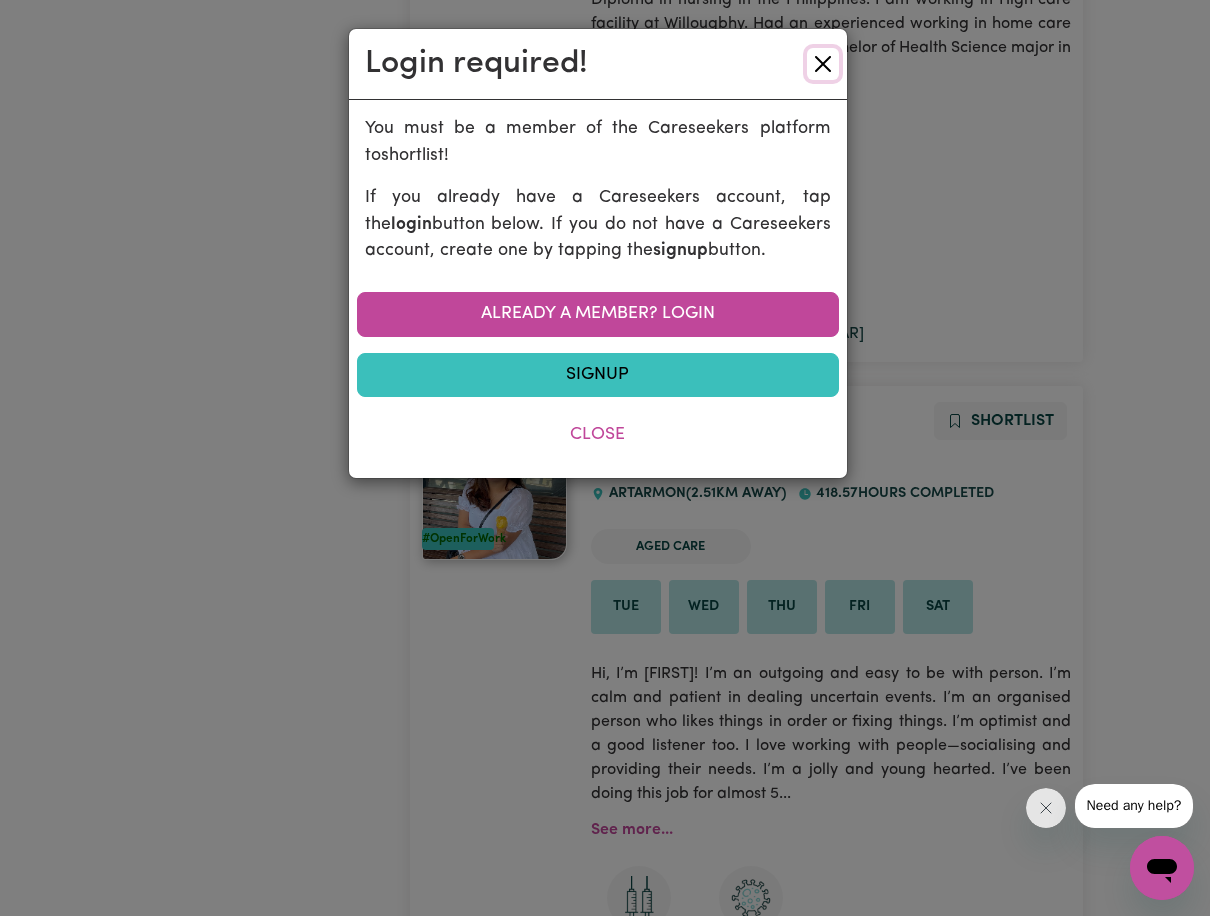 click at bounding box center (823, 64) 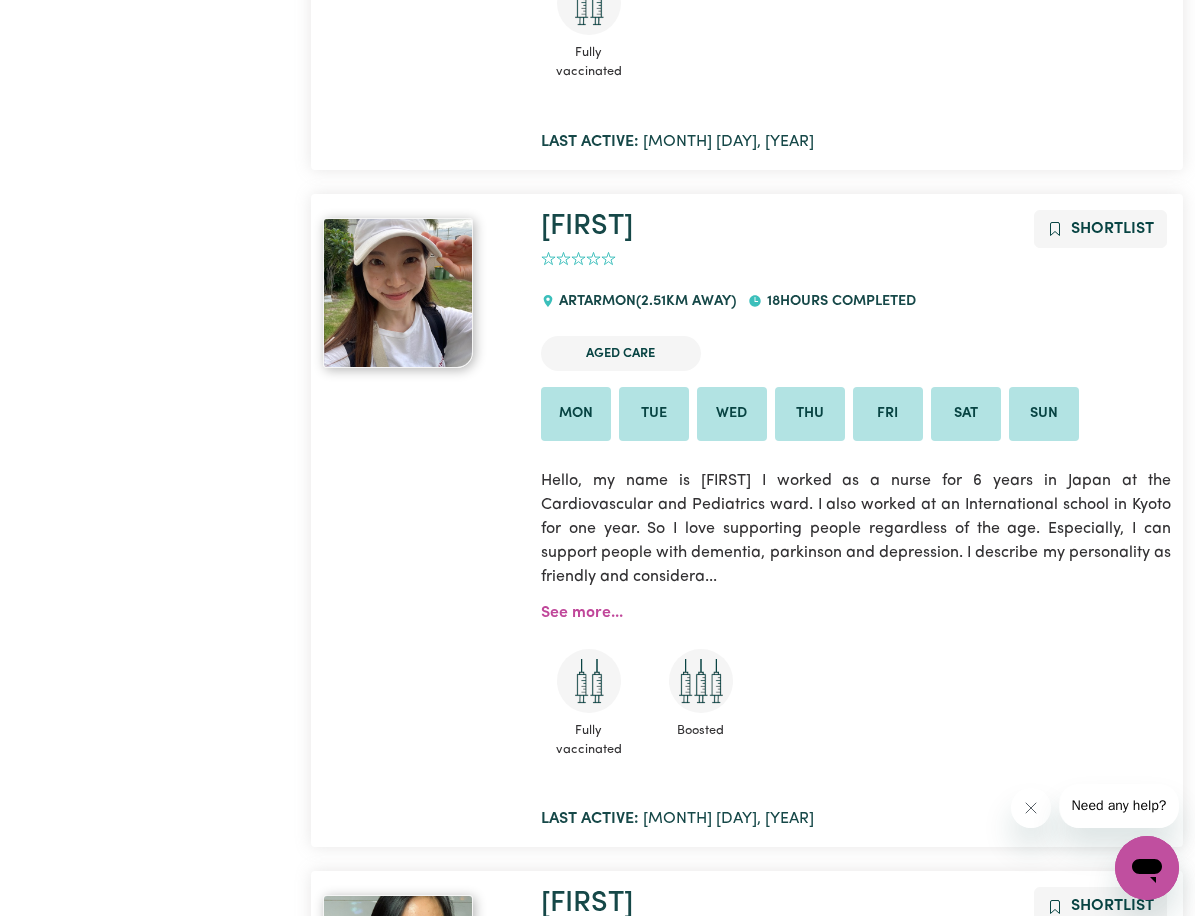 scroll, scrollTop: 3934, scrollLeft: 0, axis: vertical 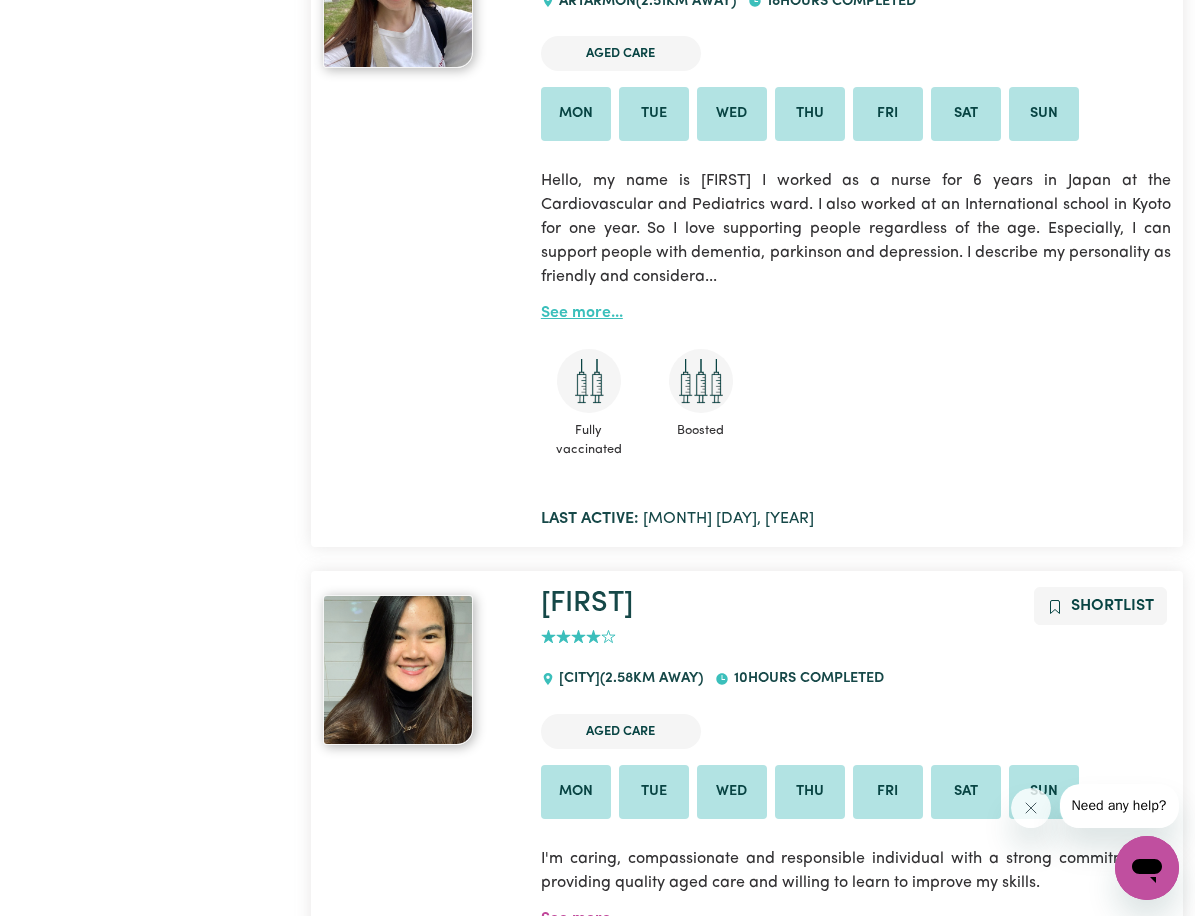 click on "See more..." at bounding box center (582, 313) 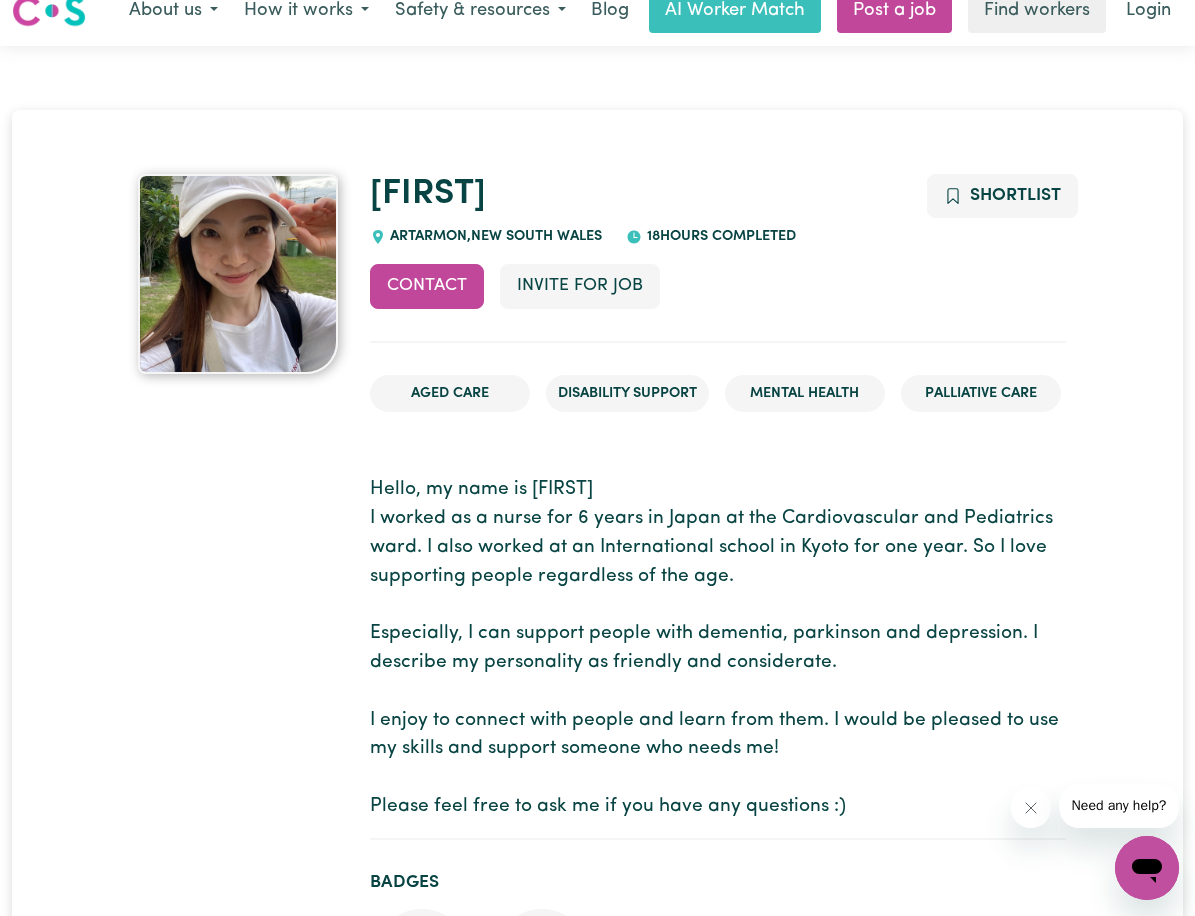 scroll, scrollTop: 0, scrollLeft: 0, axis: both 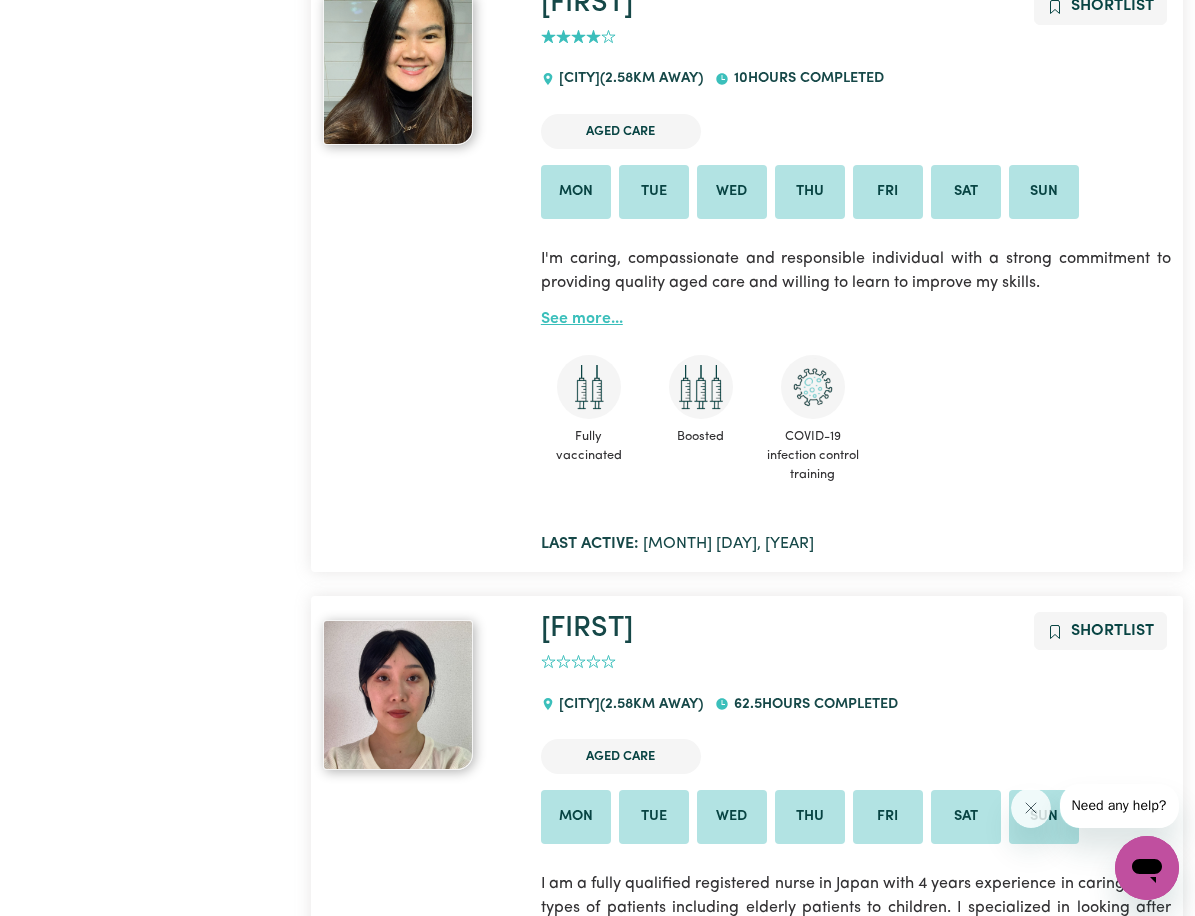click on "See more..." at bounding box center [582, 319] 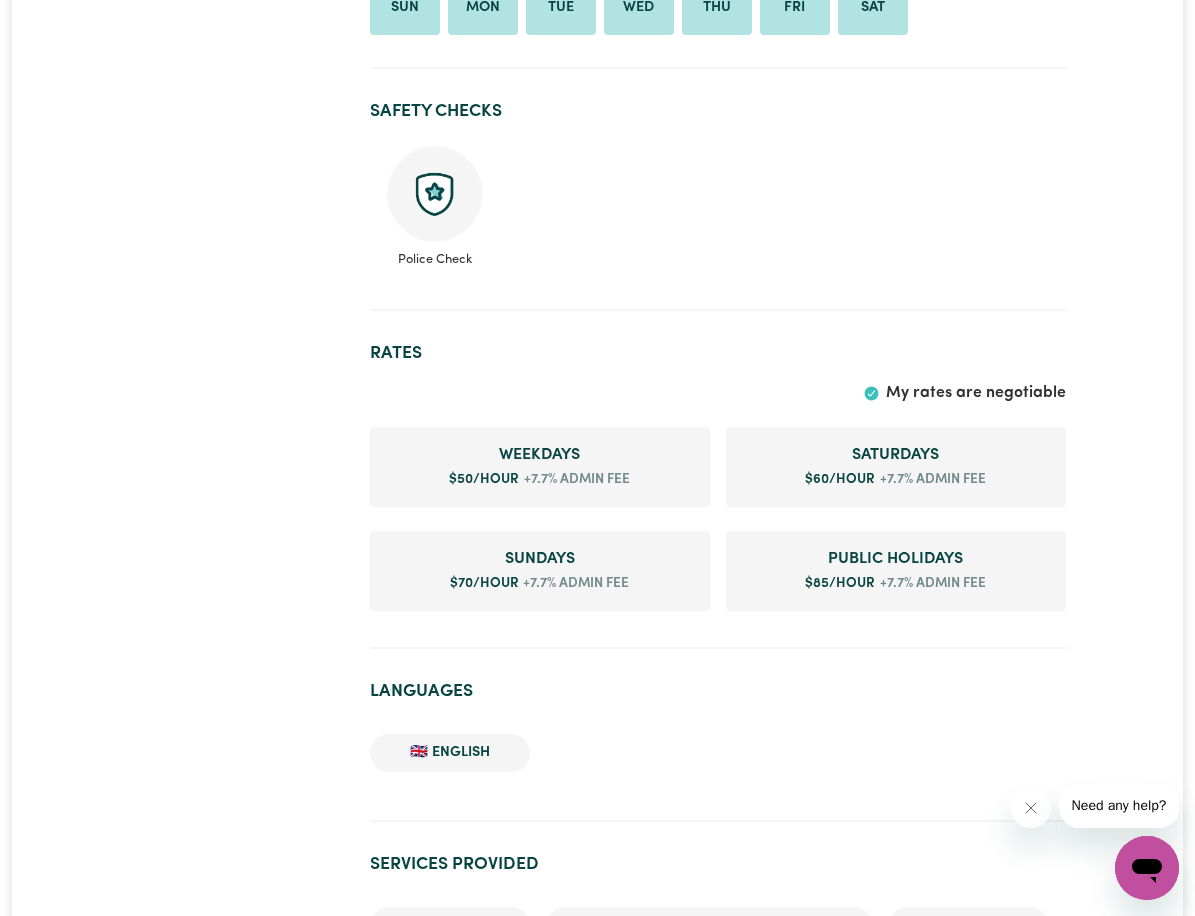 scroll, scrollTop: 900, scrollLeft: 0, axis: vertical 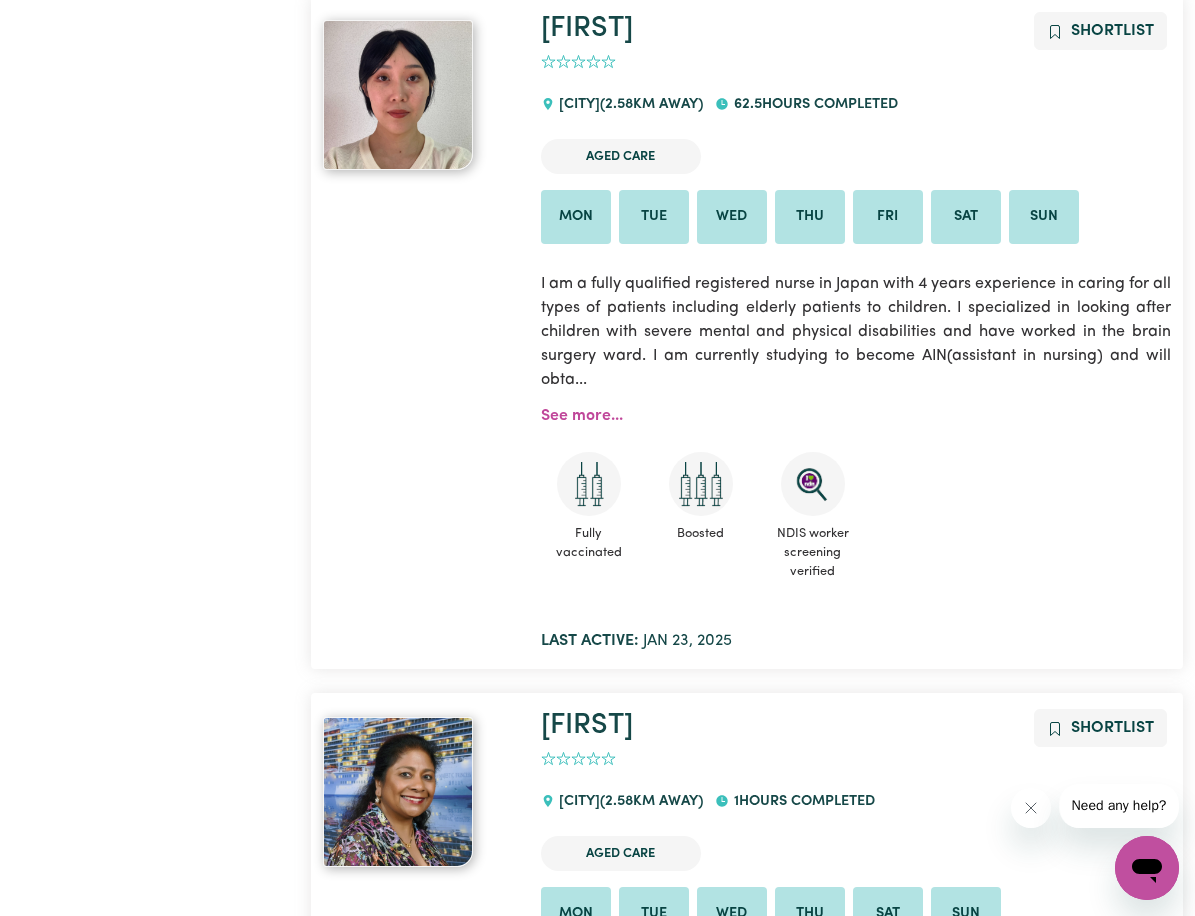 click on "[FIRST] Shortlist 0 [CITY] ( 2.58 km away) 62.5 hours completed Aged Care Mon Tue Wed Thu Fri Sat Sun I am a fully qualified registered nurse in Japan with 4 years experience in caring for all types of patients including elderly patients to children.
I specialized in looking after children with severe mental and physical disabilities and have worked in the brain surgery ward.
I am currently studying to become AIN(assistant in nursing) and will obta... See more... Fully vaccinated Boosted NDIS worker screening verified Last active: [MONTH] [DAY], [YEAR]" at bounding box center (856, 332) 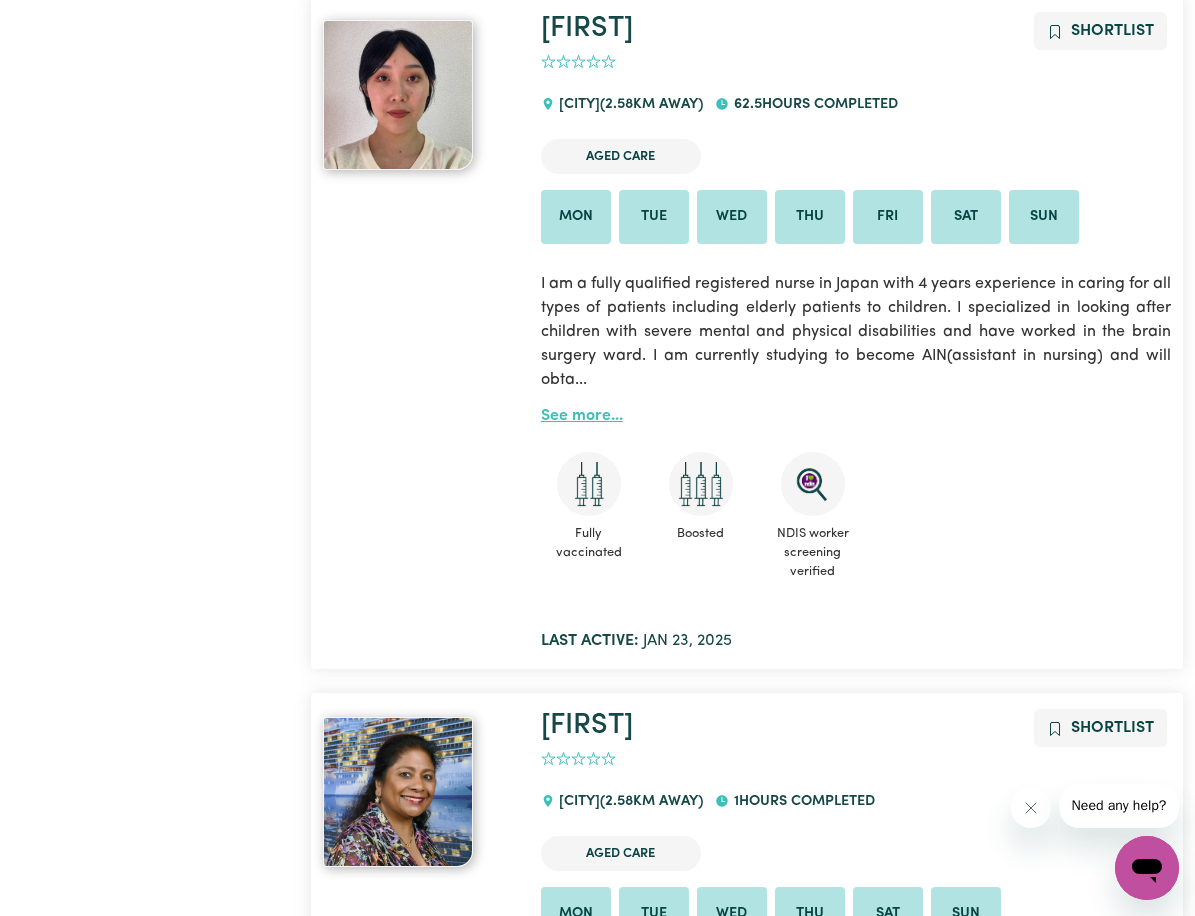 click on "See more..." at bounding box center (582, 416) 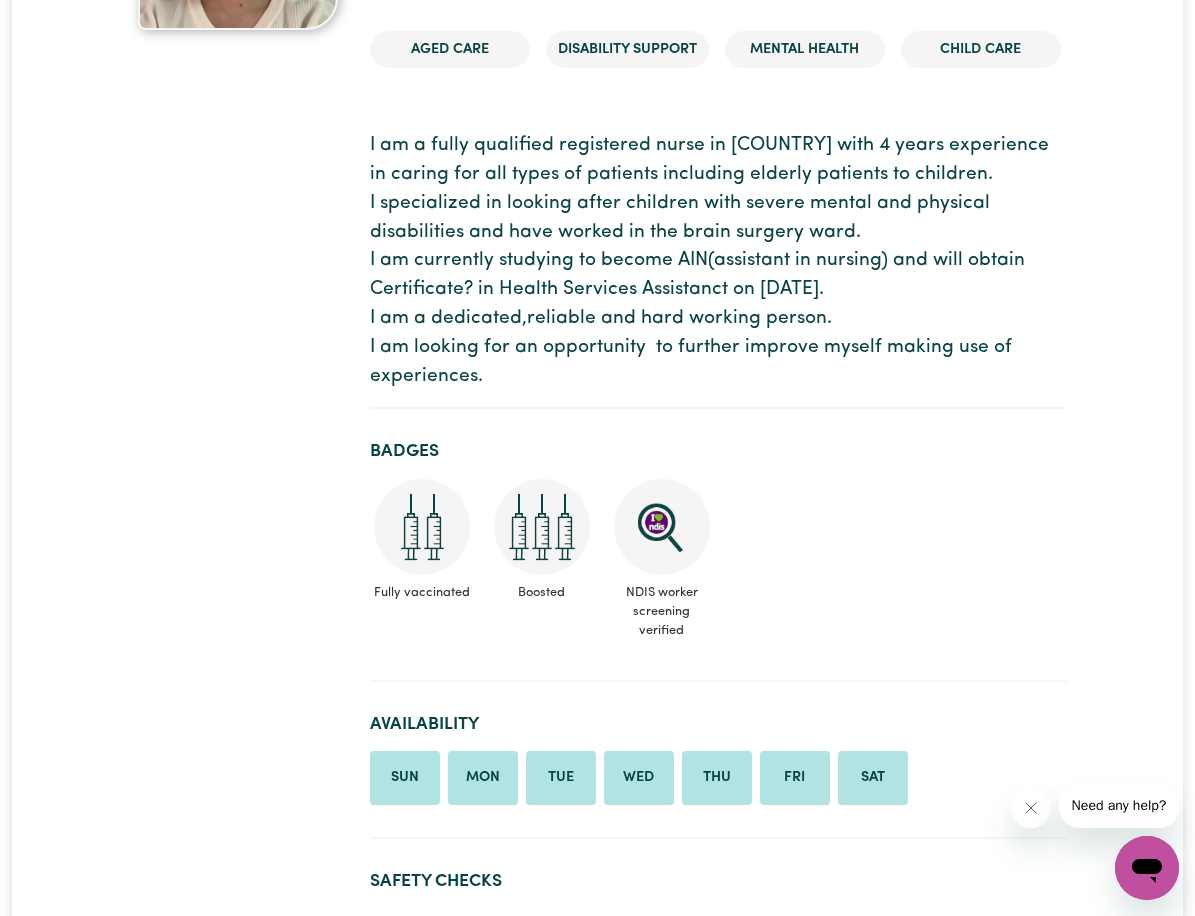 scroll, scrollTop: 300, scrollLeft: 0, axis: vertical 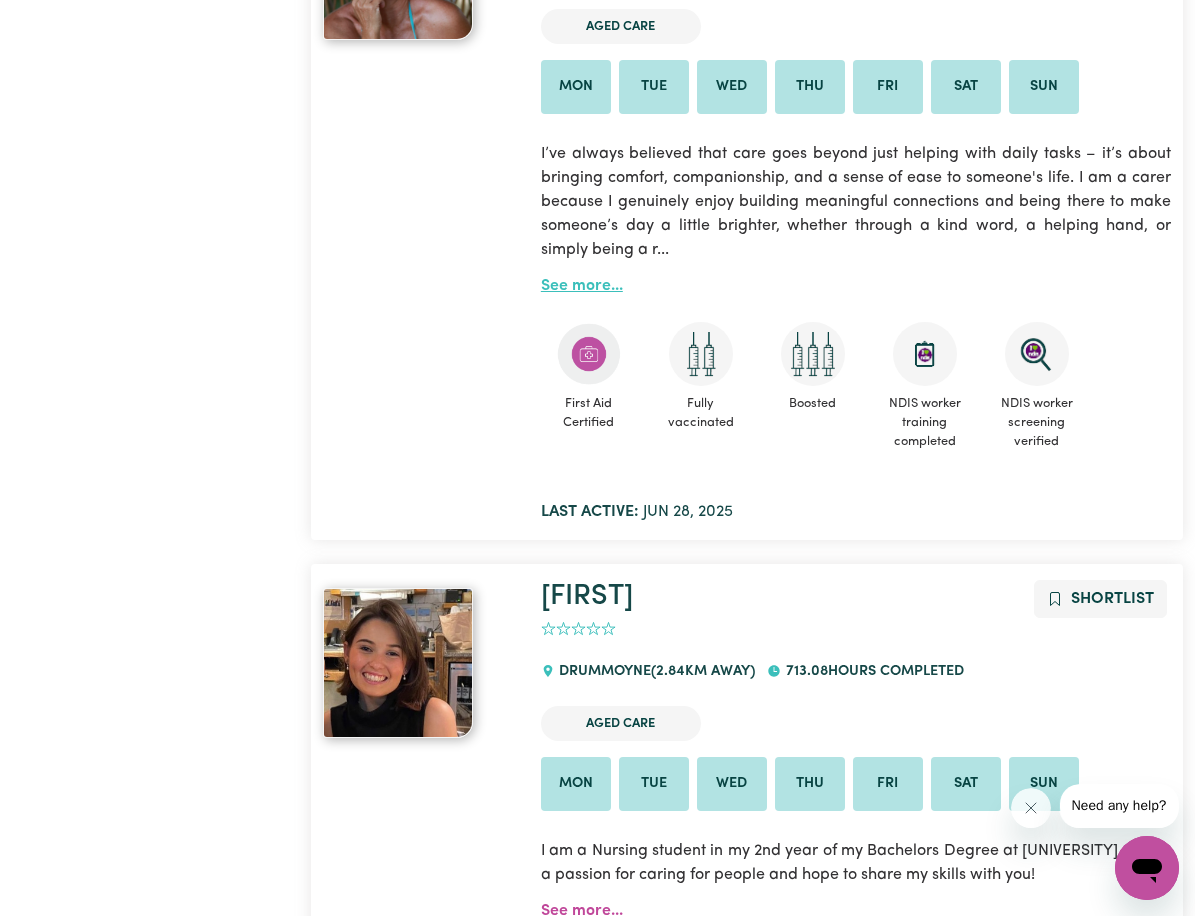 click on "See more..." at bounding box center (582, 286) 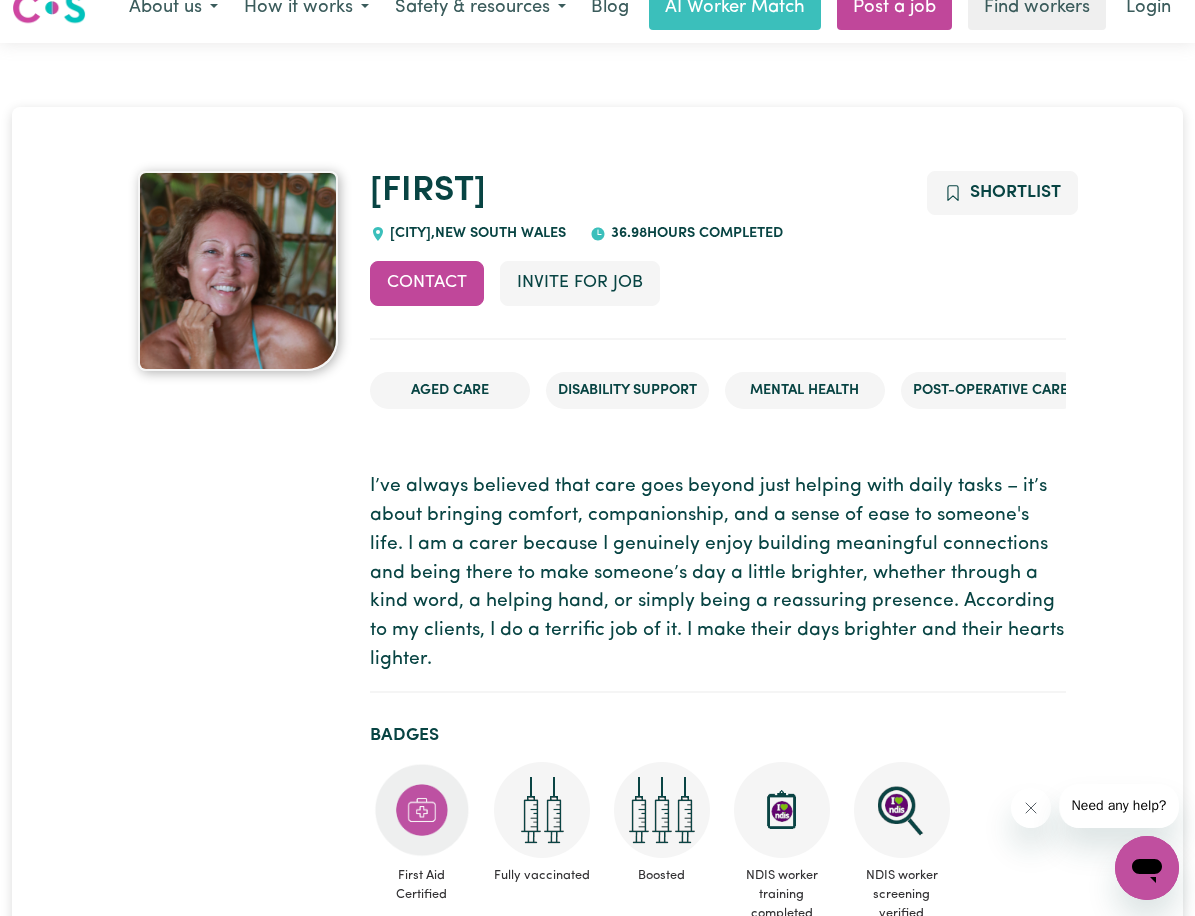 scroll, scrollTop: 0, scrollLeft: 0, axis: both 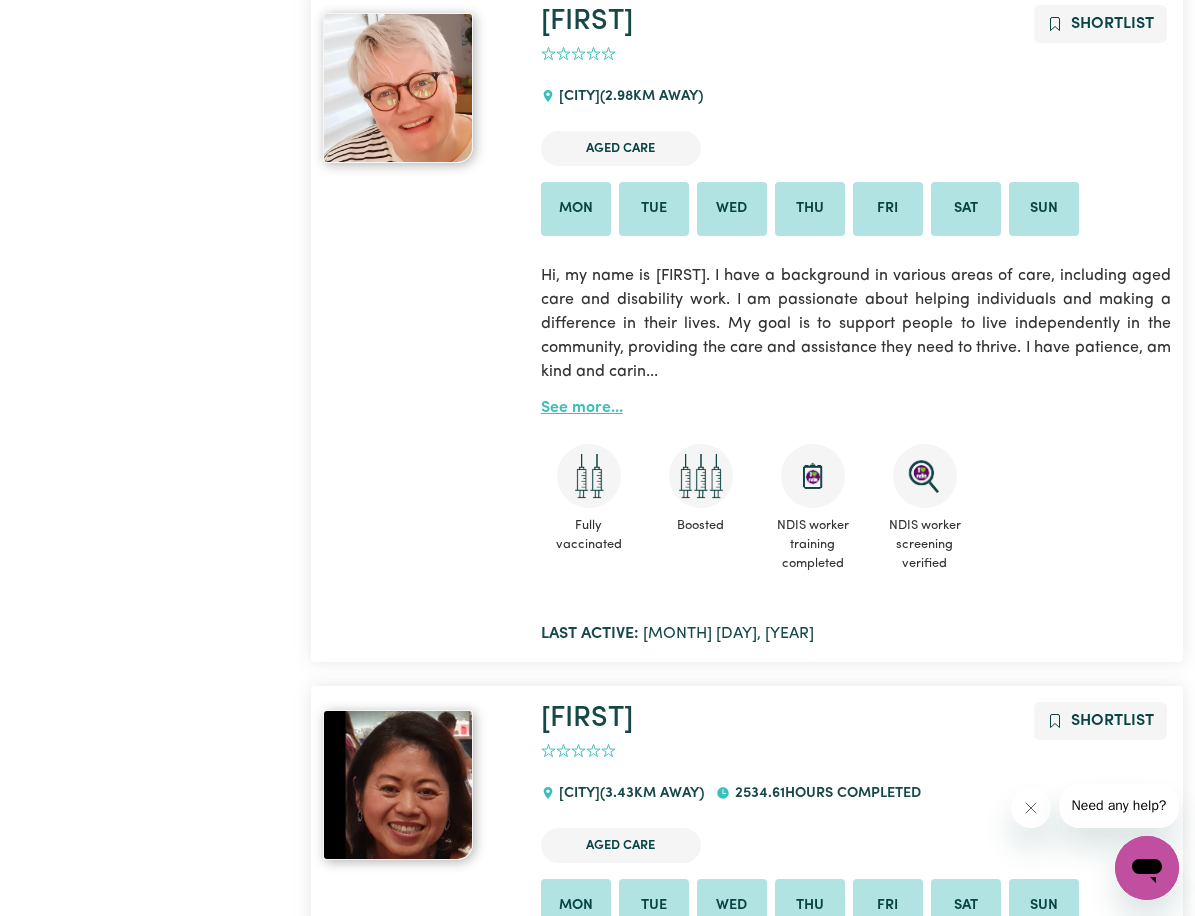 click on "See more..." at bounding box center [582, 408] 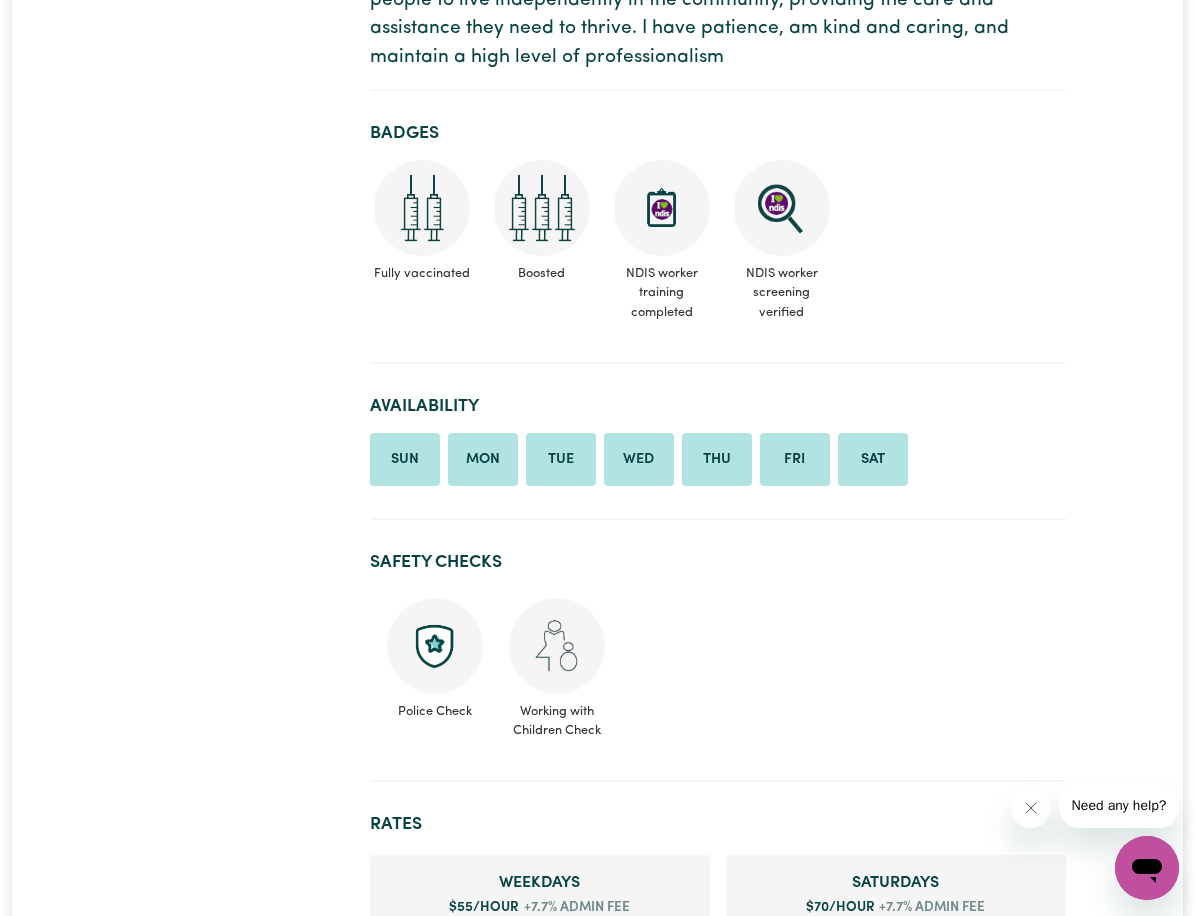 scroll, scrollTop: 900, scrollLeft: 0, axis: vertical 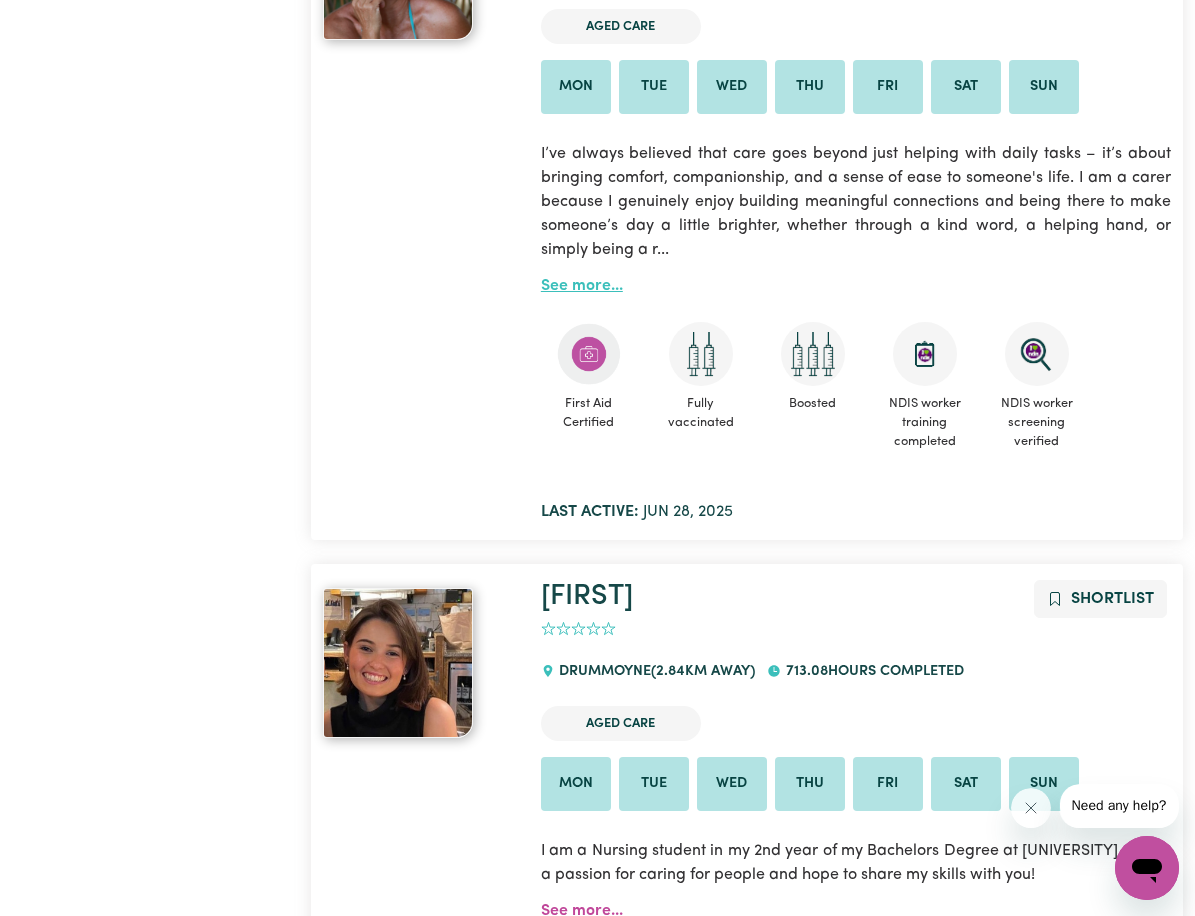 click on "See more..." at bounding box center [582, 286] 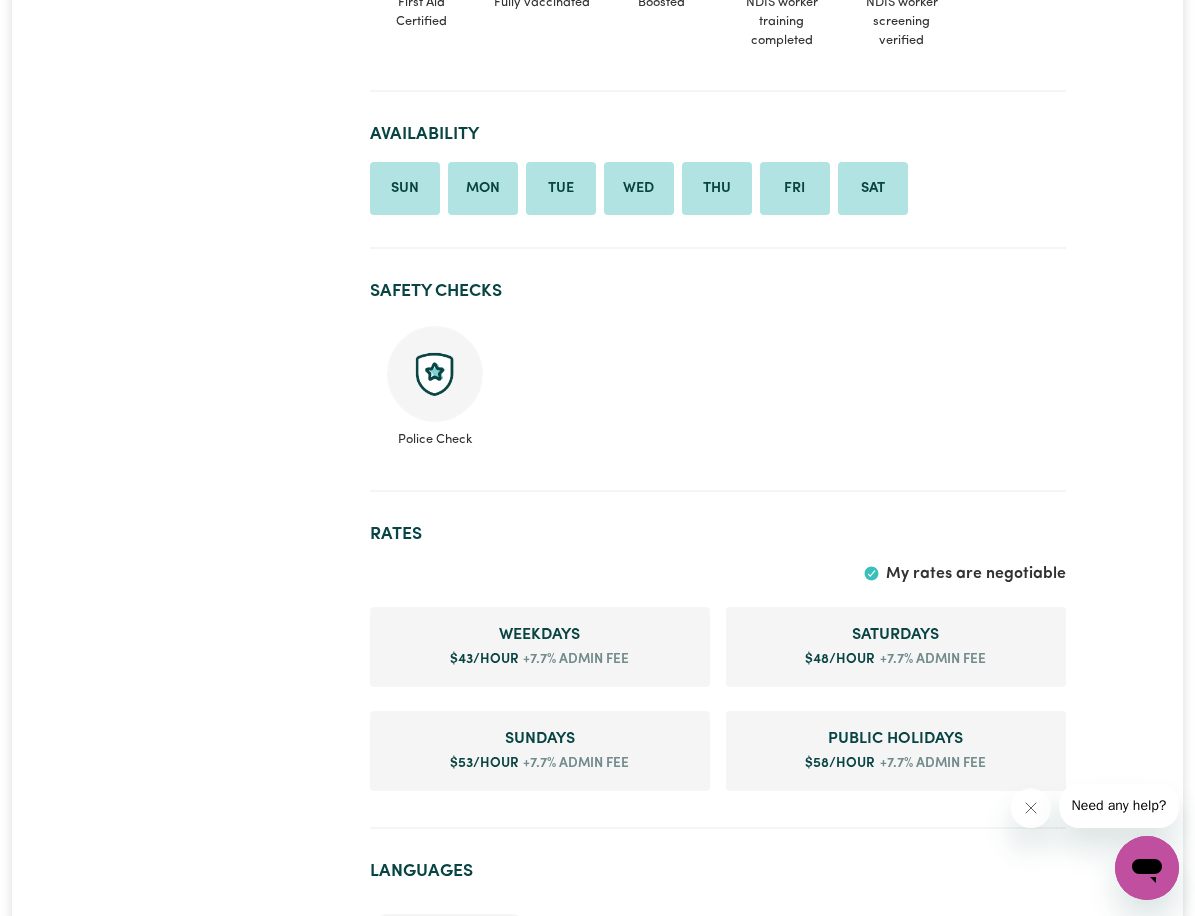 scroll, scrollTop: 1200, scrollLeft: 0, axis: vertical 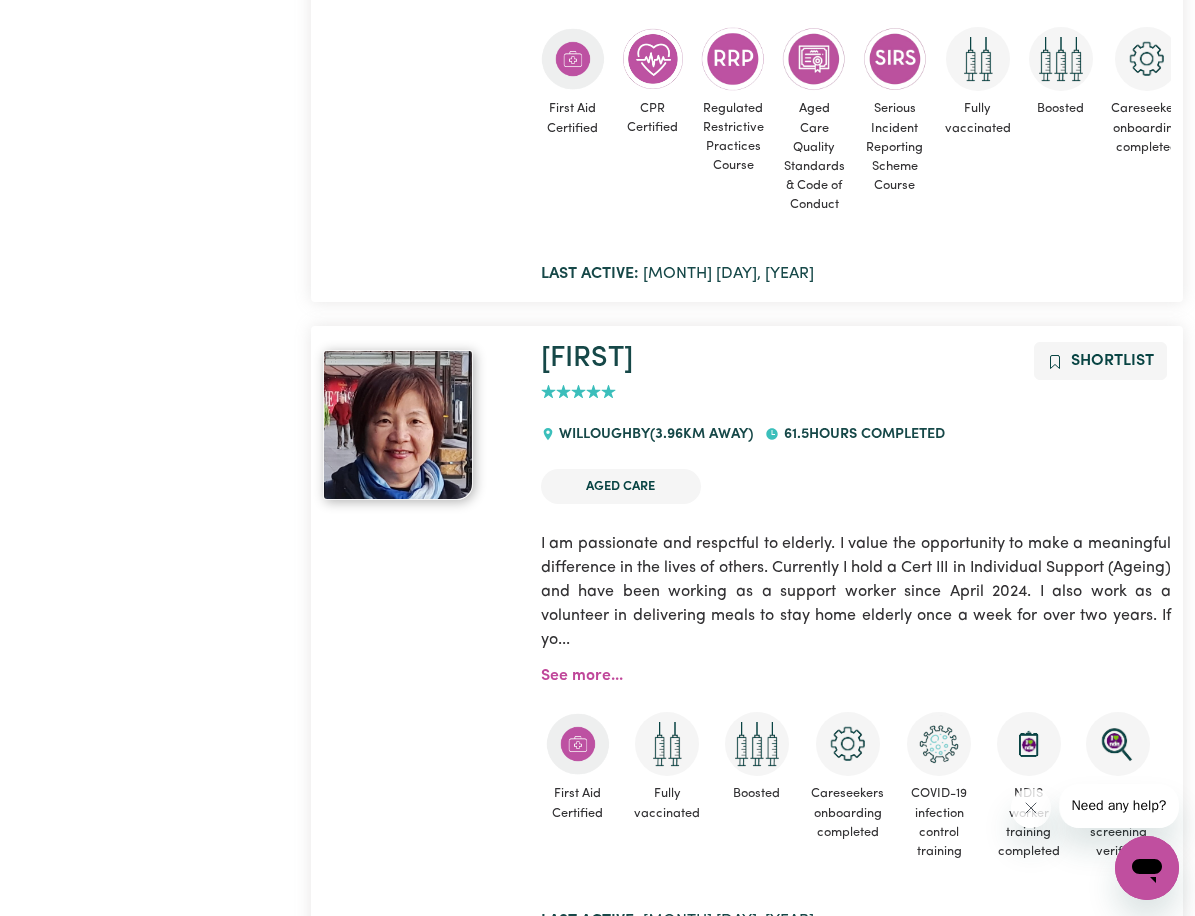 click on "See more..." at bounding box center (582, -9) 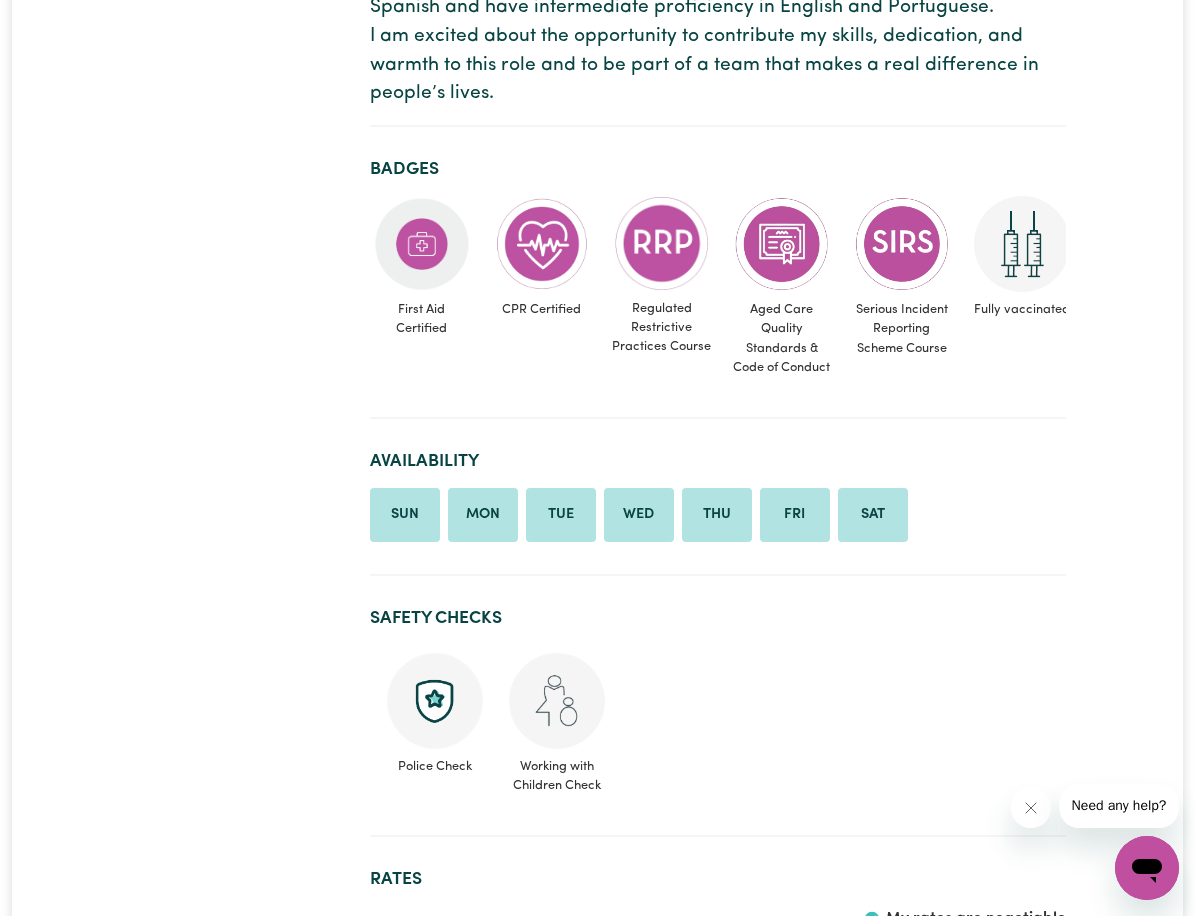 scroll, scrollTop: 0, scrollLeft: 0, axis: both 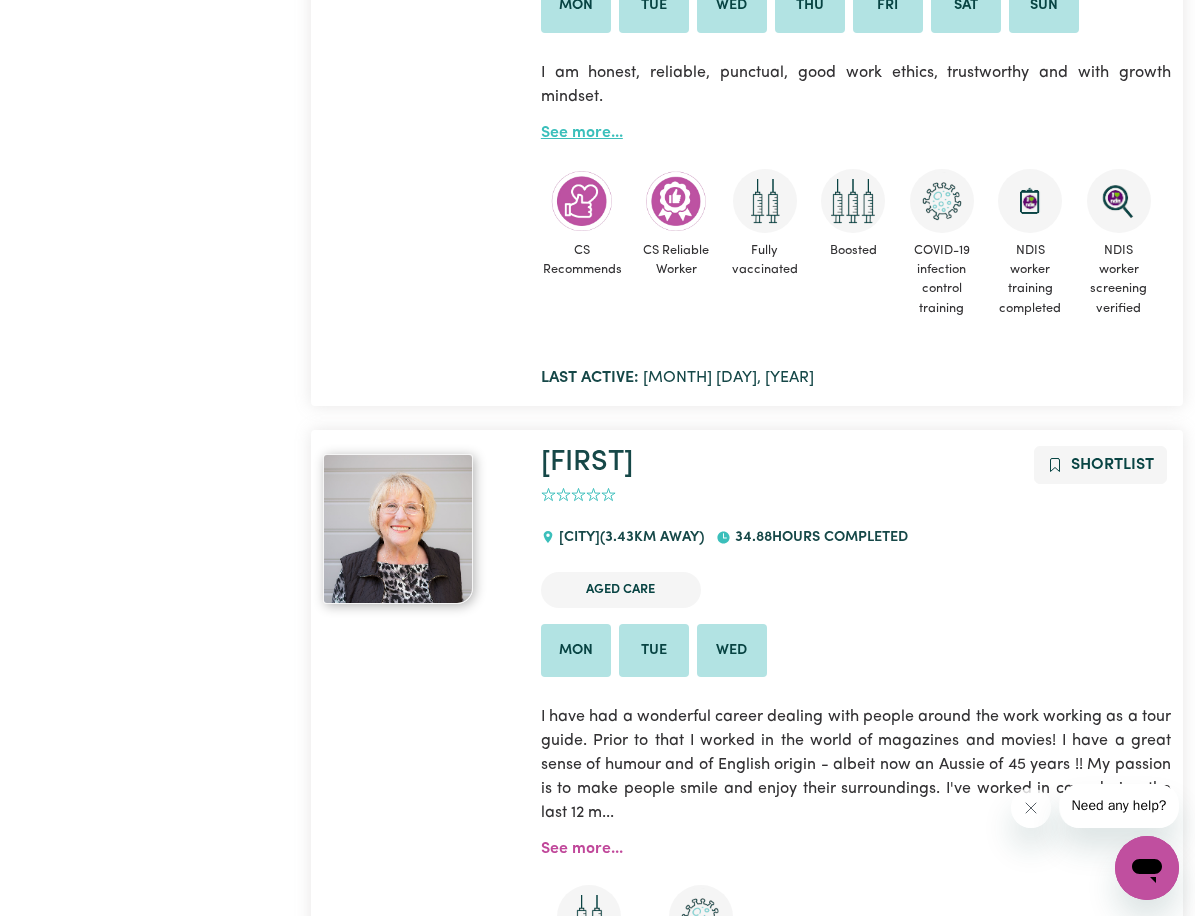 click on "See more..." at bounding box center [582, 133] 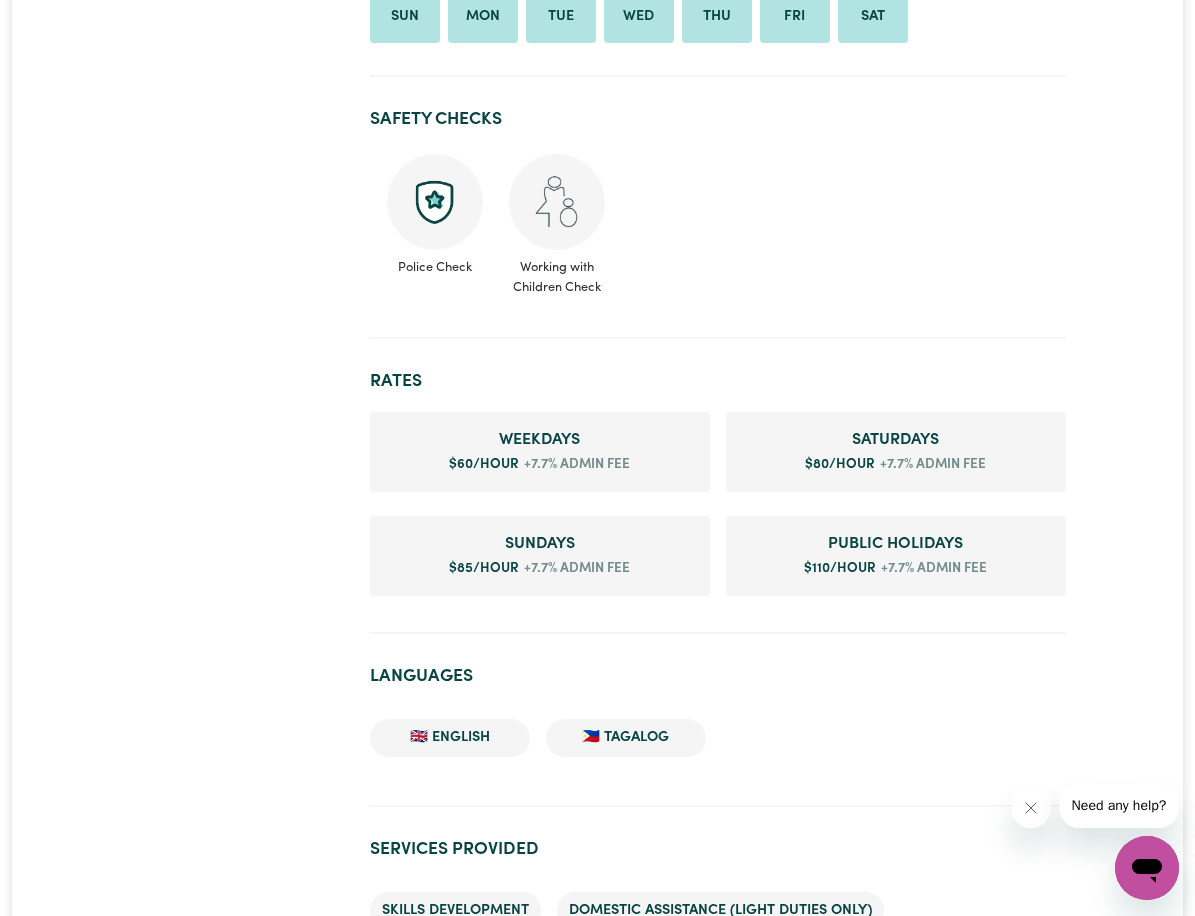 scroll, scrollTop: 900, scrollLeft: 0, axis: vertical 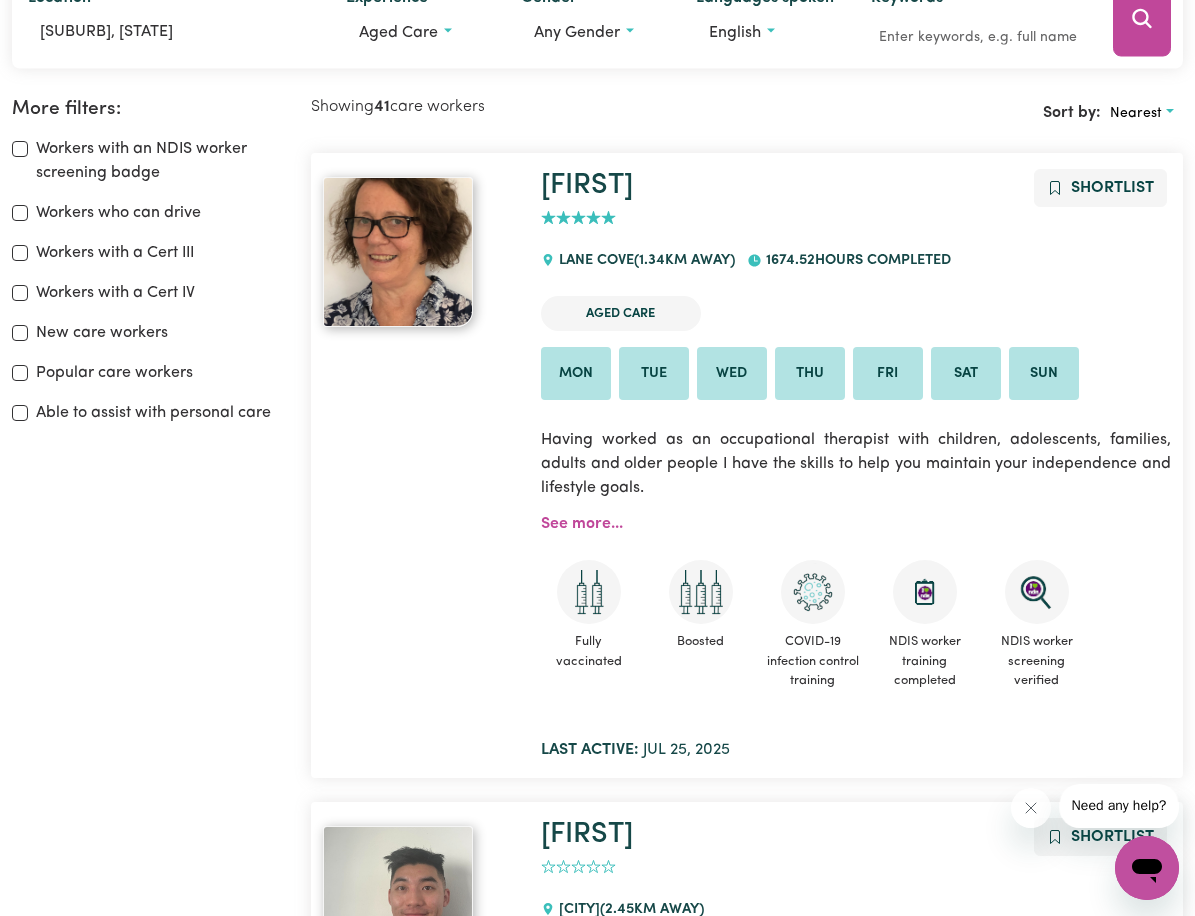 click 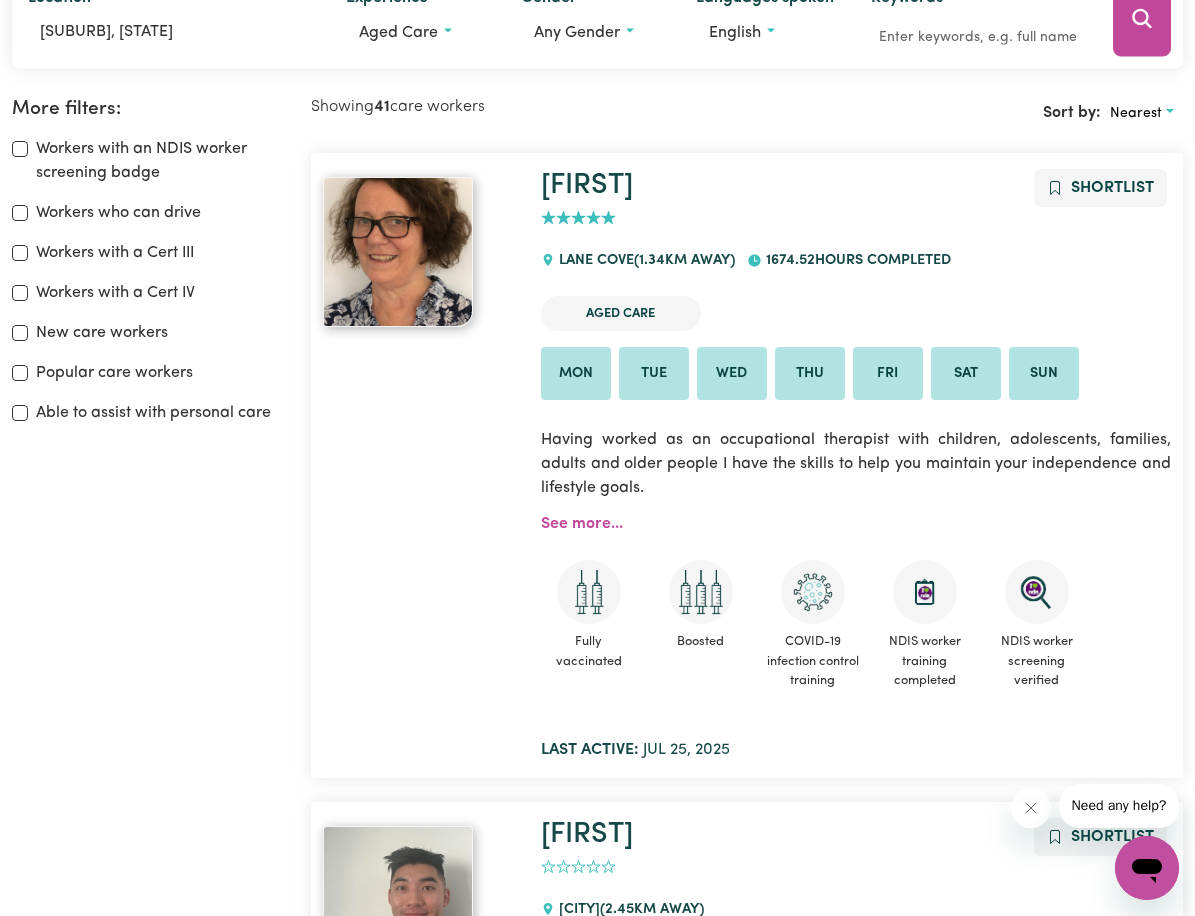 click on "[FIRST] Shortlist [NUMBER] [SUBURB] ( [DISTANCE] km away) [NUMBER] hours completed Aged Care Mon Tue Wed Thu Fri Sat Sun Having worked as an occupational therapist with children, adolescents, families, adults and older people I have the skills to help you maintain your independence and lifestyle goals. See more... Fully vaccinated Boosted COVID-19 infection control training NDIS worker training completed NDIS worker screening verified Last active:    [MONTH] [DAY], [YEAR]" at bounding box center [856, 465] 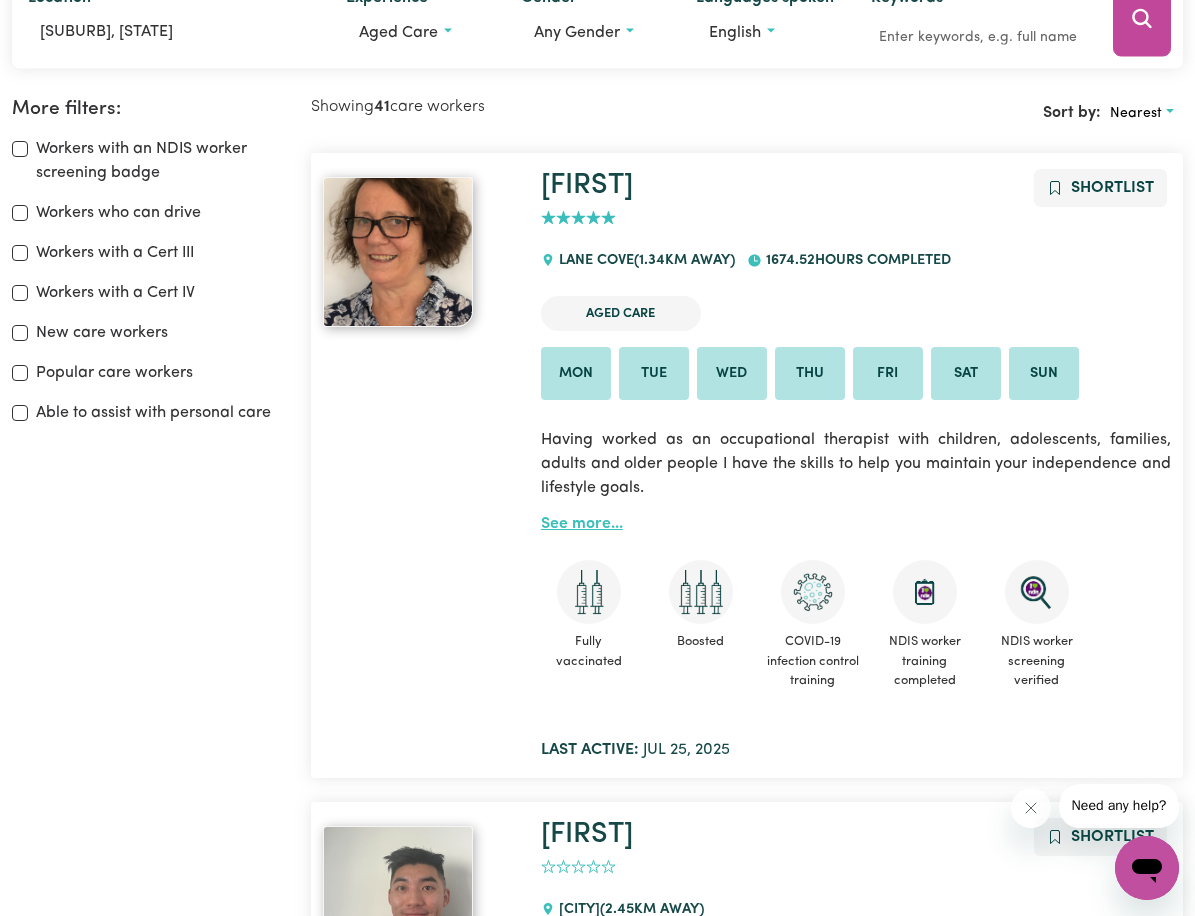 click on "See more..." at bounding box center (582, 524) 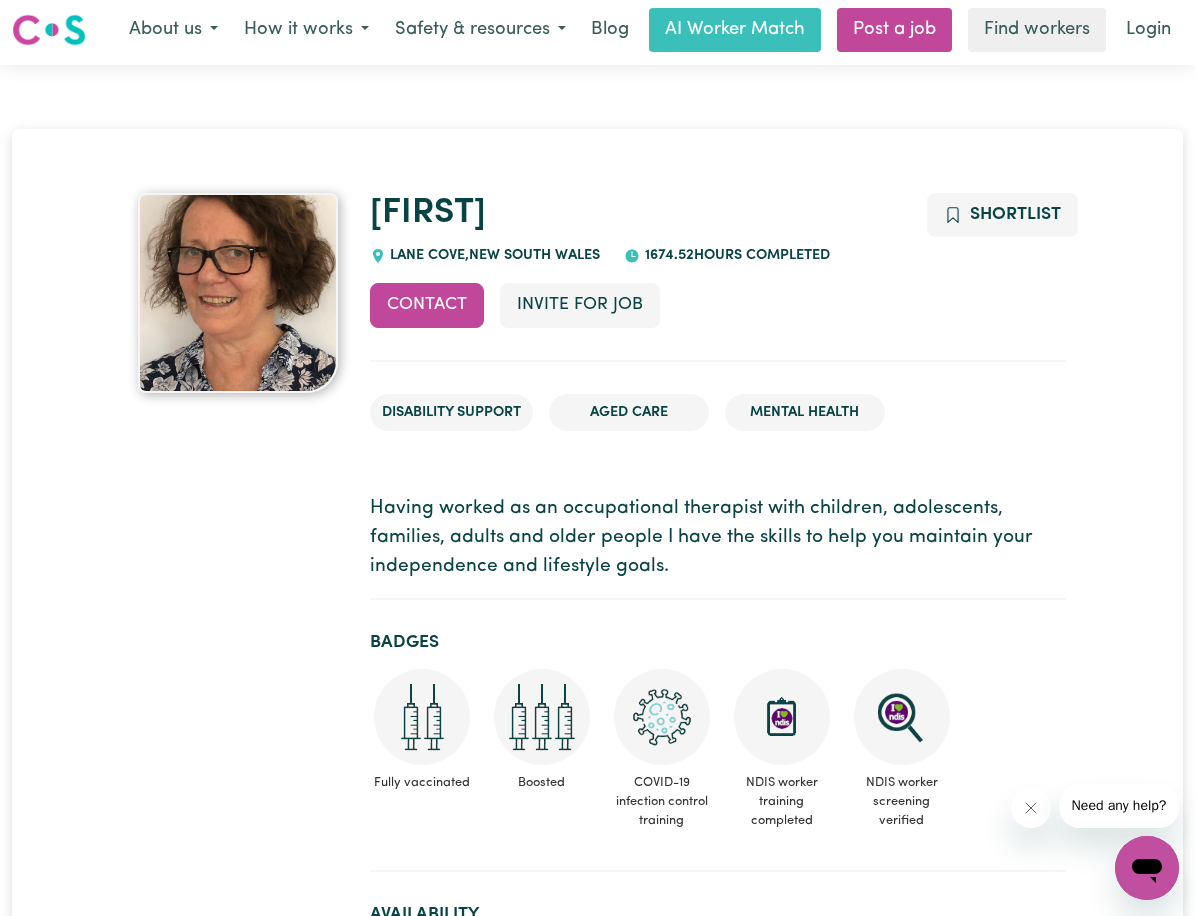 scroll, scrollTop: 0, scrollLeft: 0, axis: both 